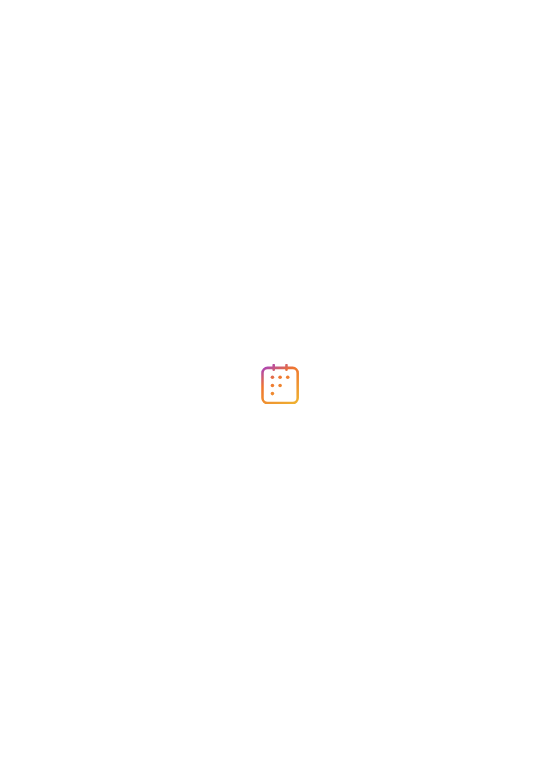 scroll, scrollTop: 0, scrollLeft: 0, axis: both 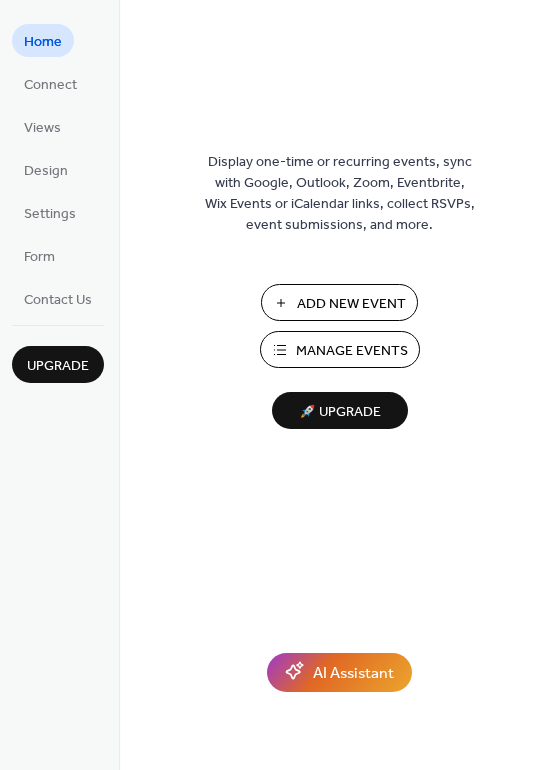 click on "Add New Event" at bounding box center [351, 304] 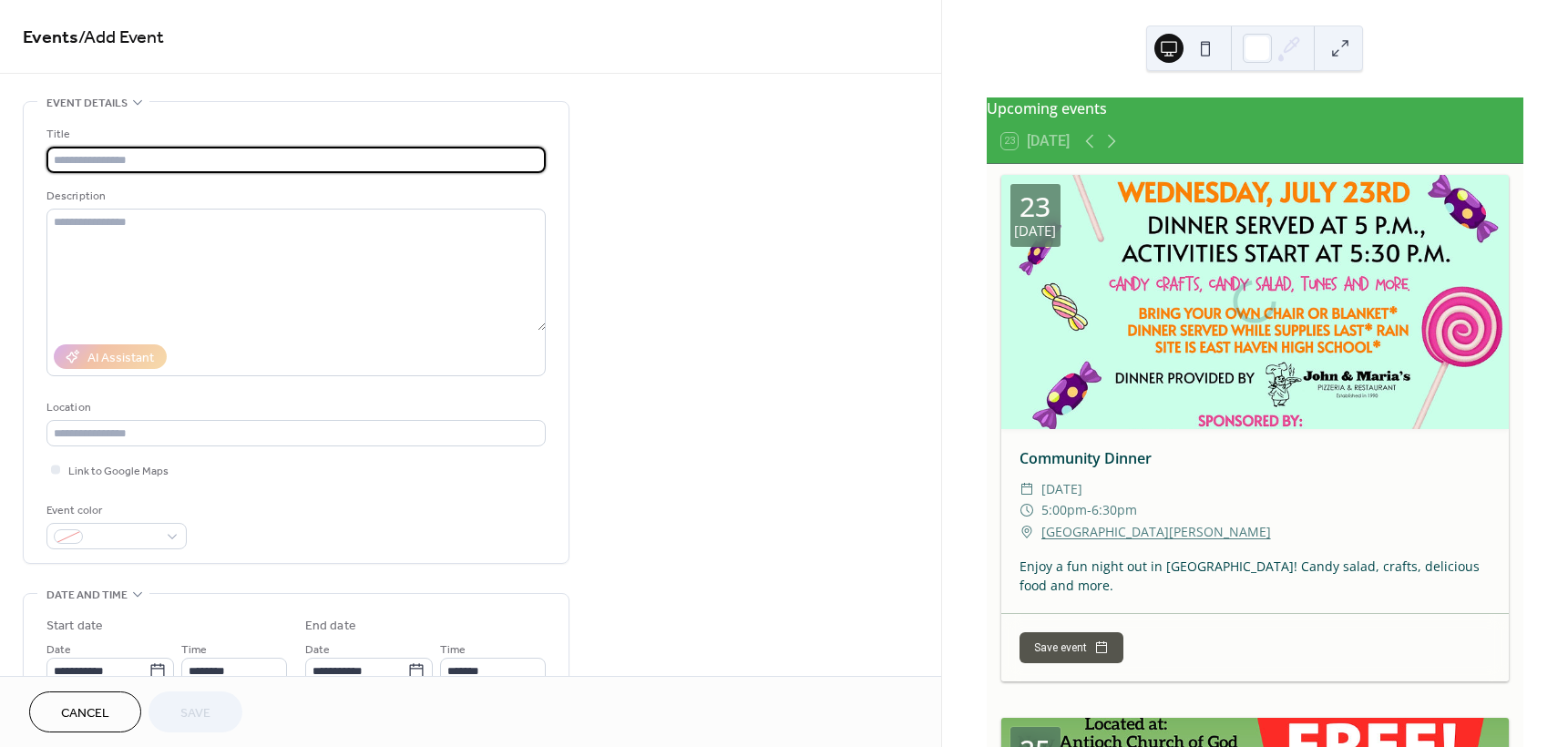 scroll, scrollTop: 0, scrollLeft: 0, axis: both 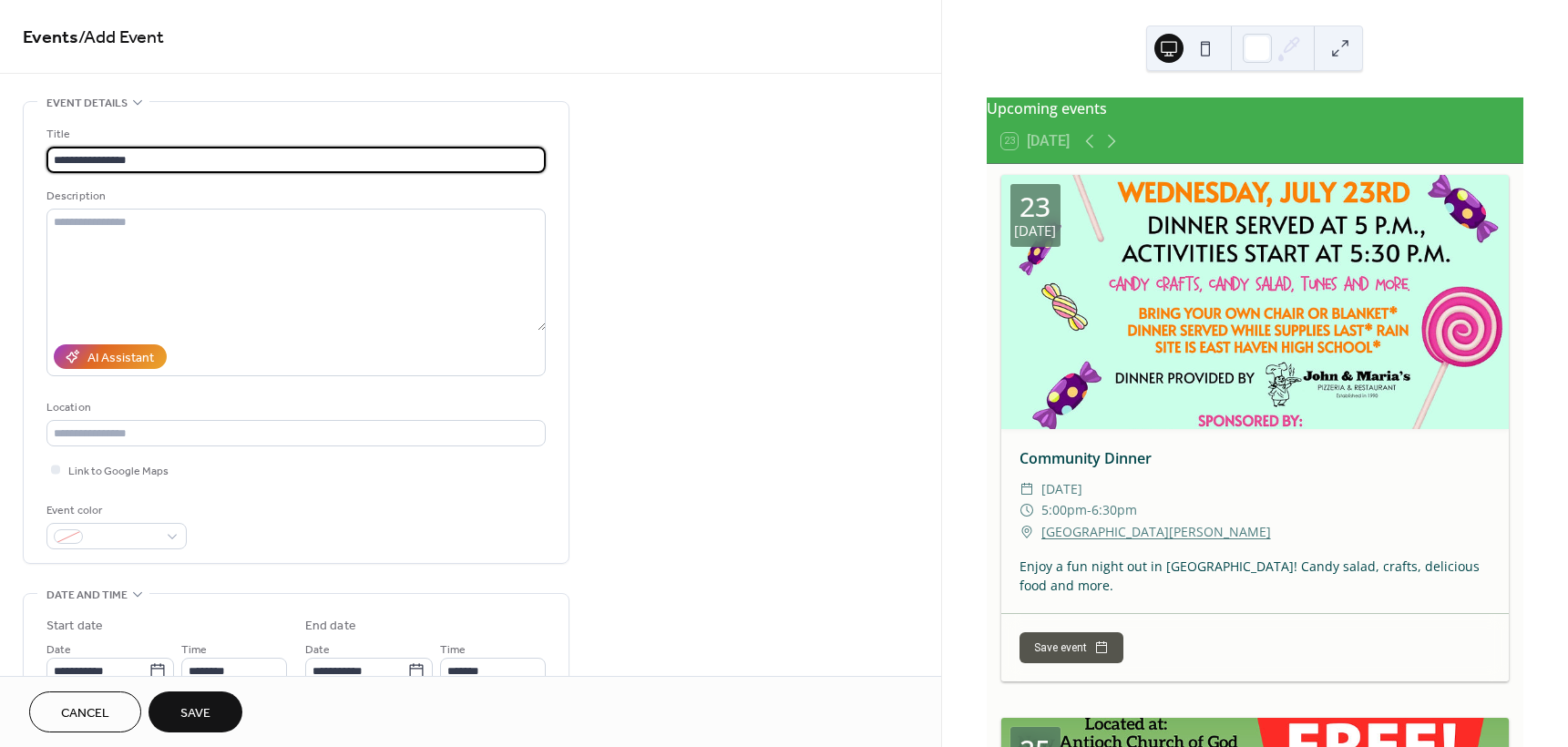 type on "**********" 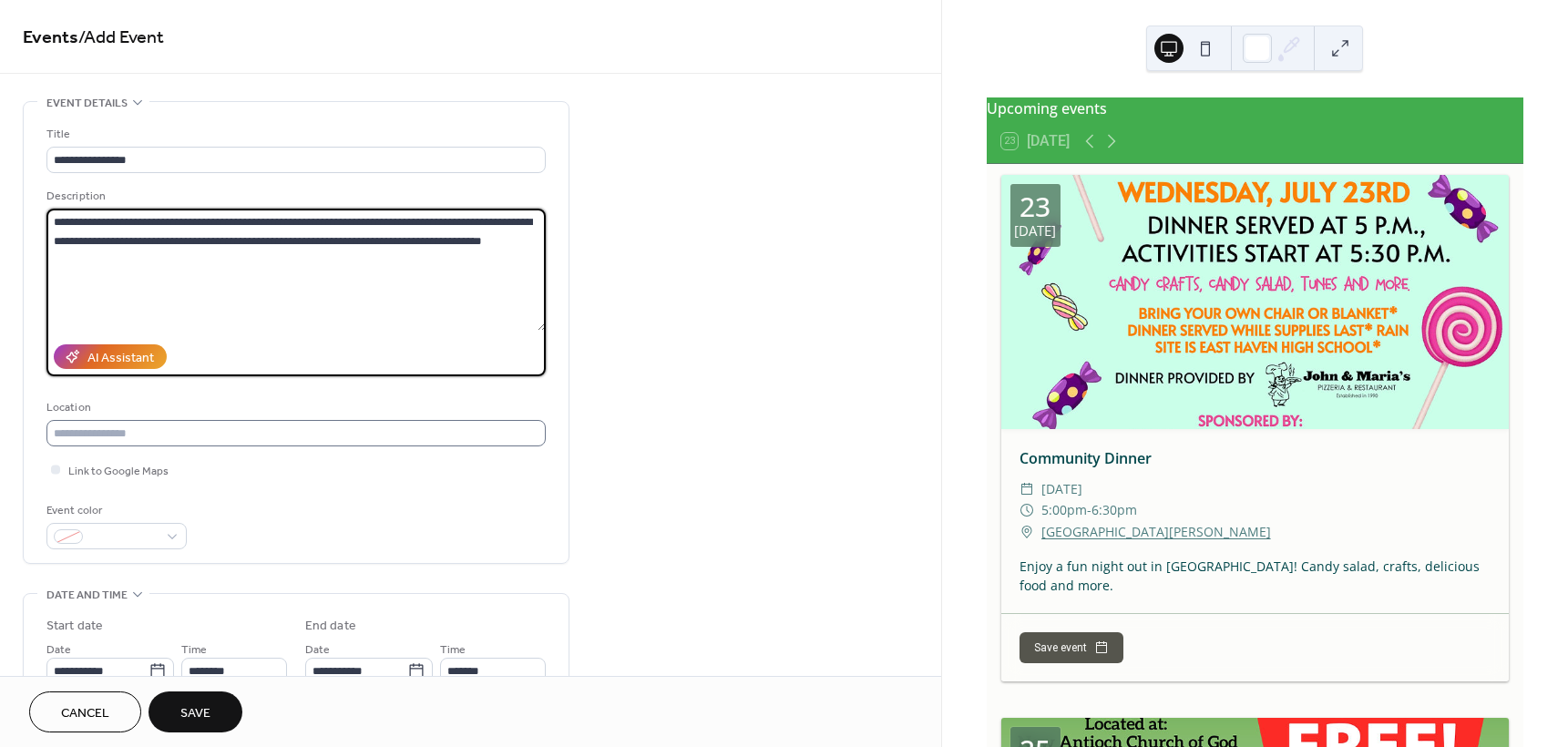 type on "**********" 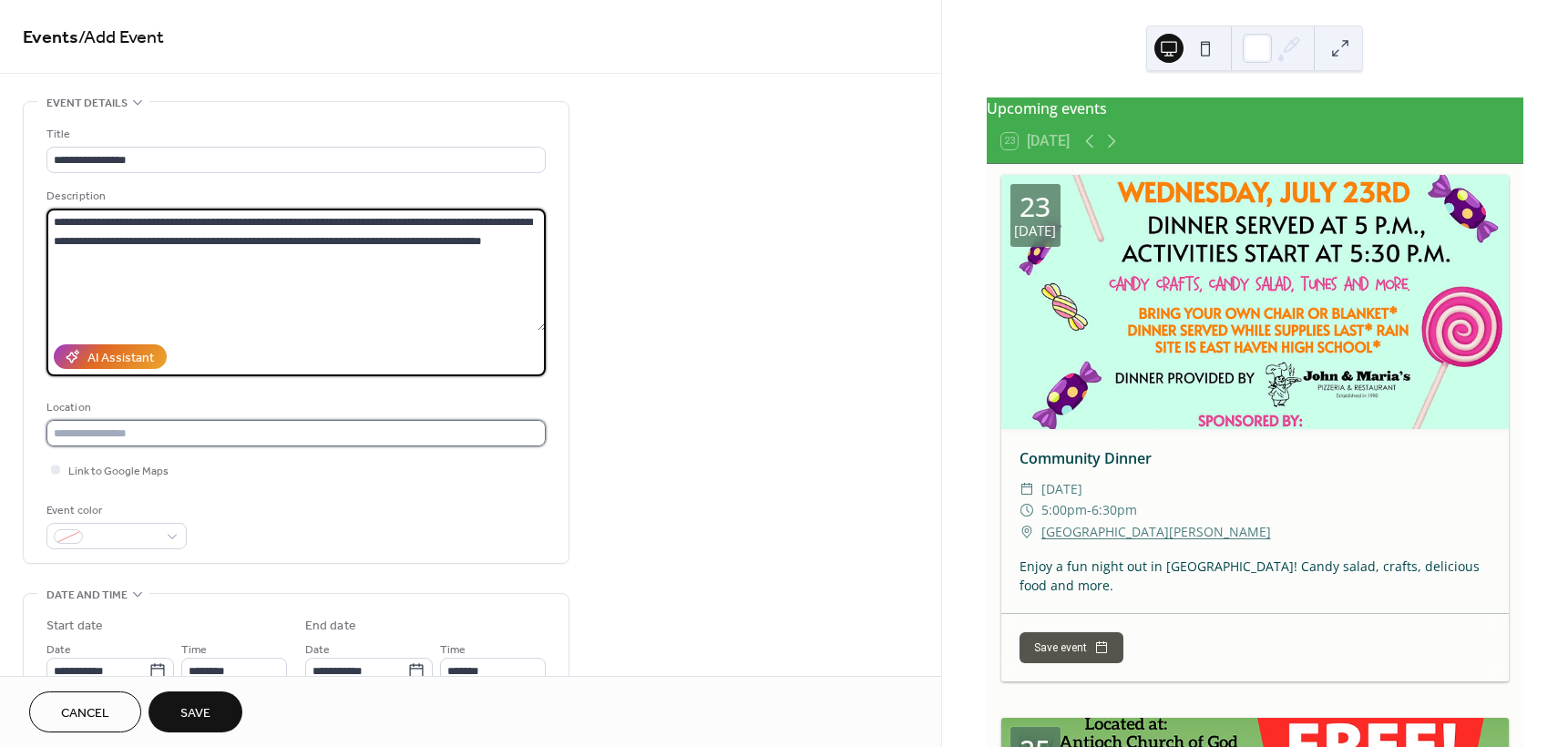 click at bounding box center (296, 433) 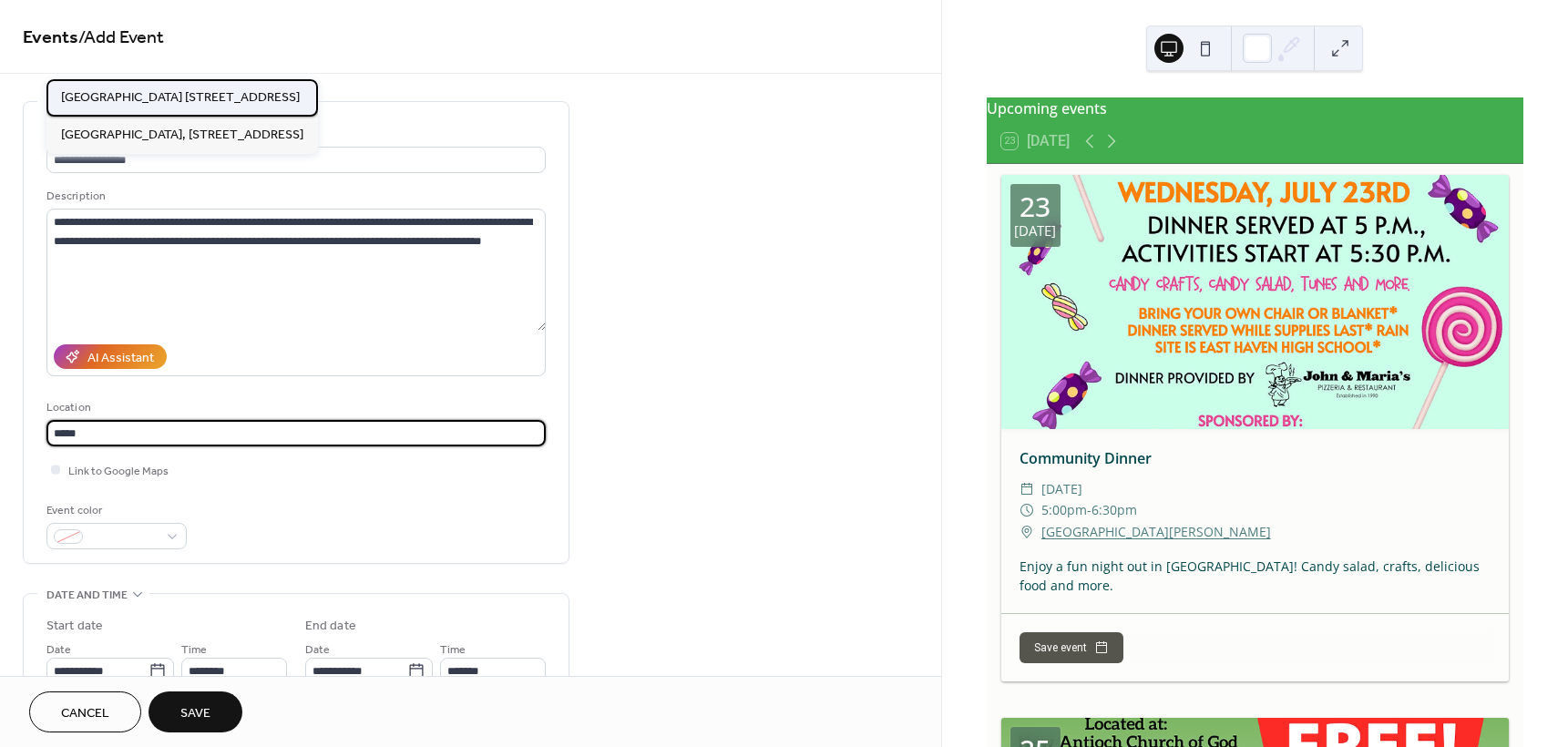 click on "[GEOGRAPHIC_DATA] [STREET_ADDRESS]" at bounding box center [180, 97] 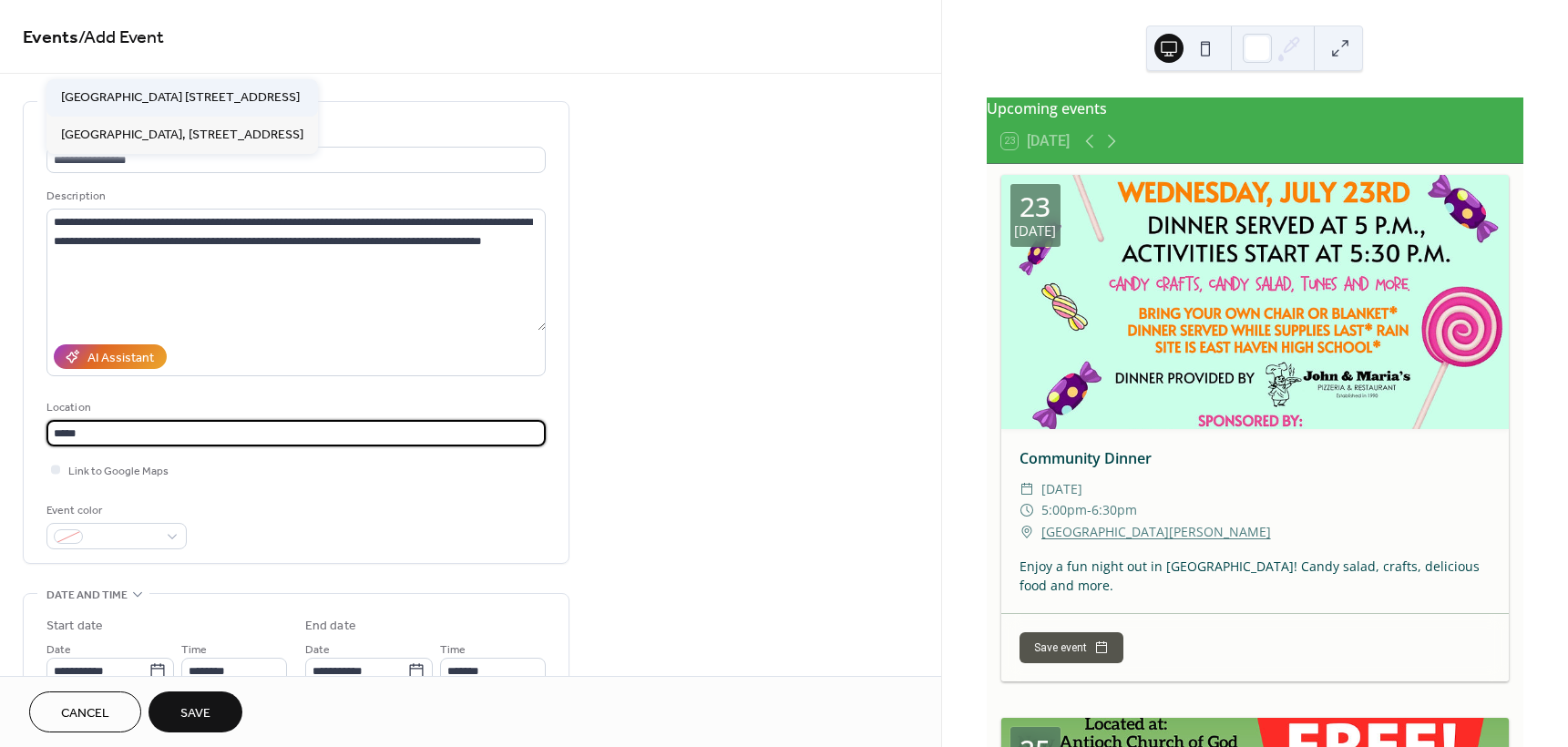 type on "**********" 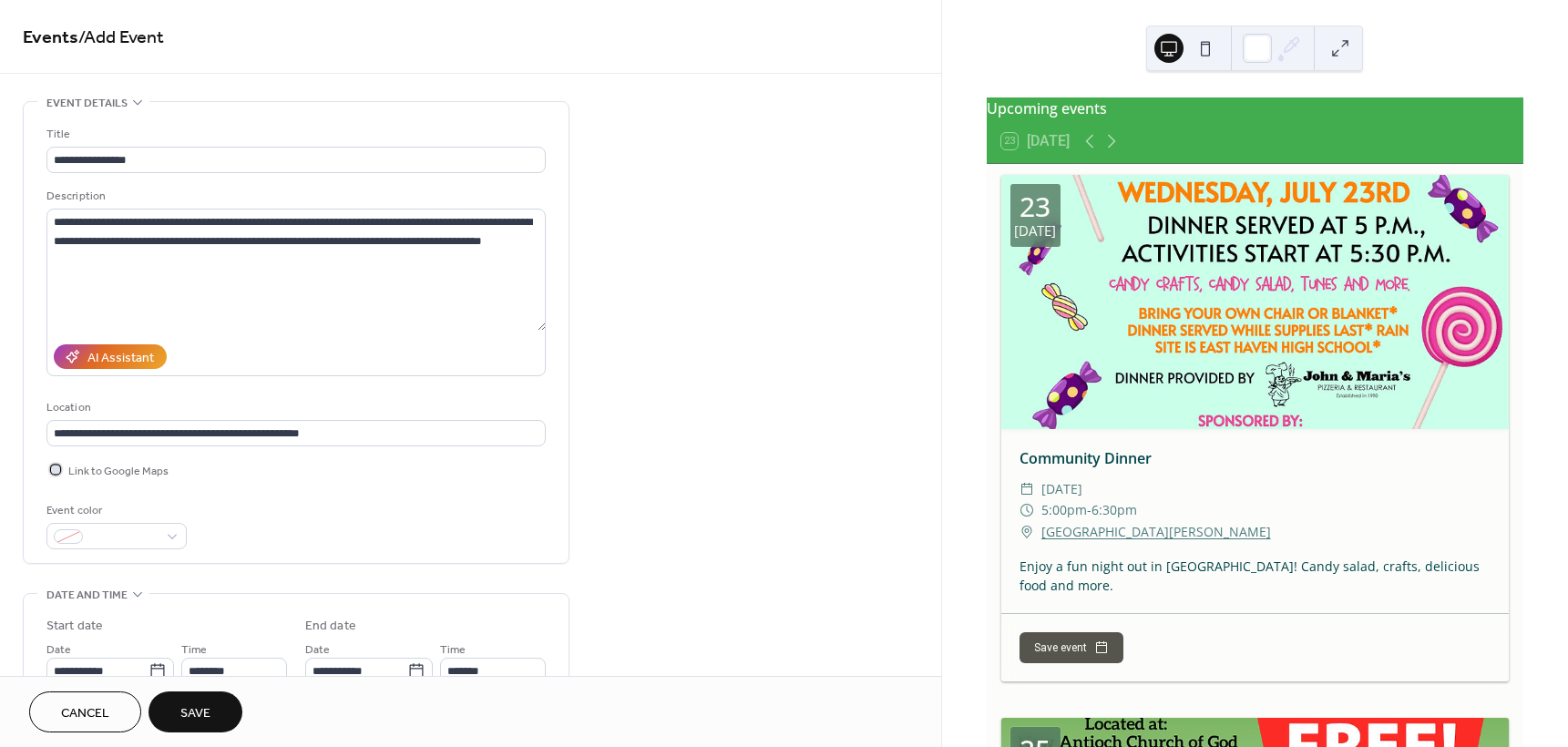 click at bounding box center (56, 469) 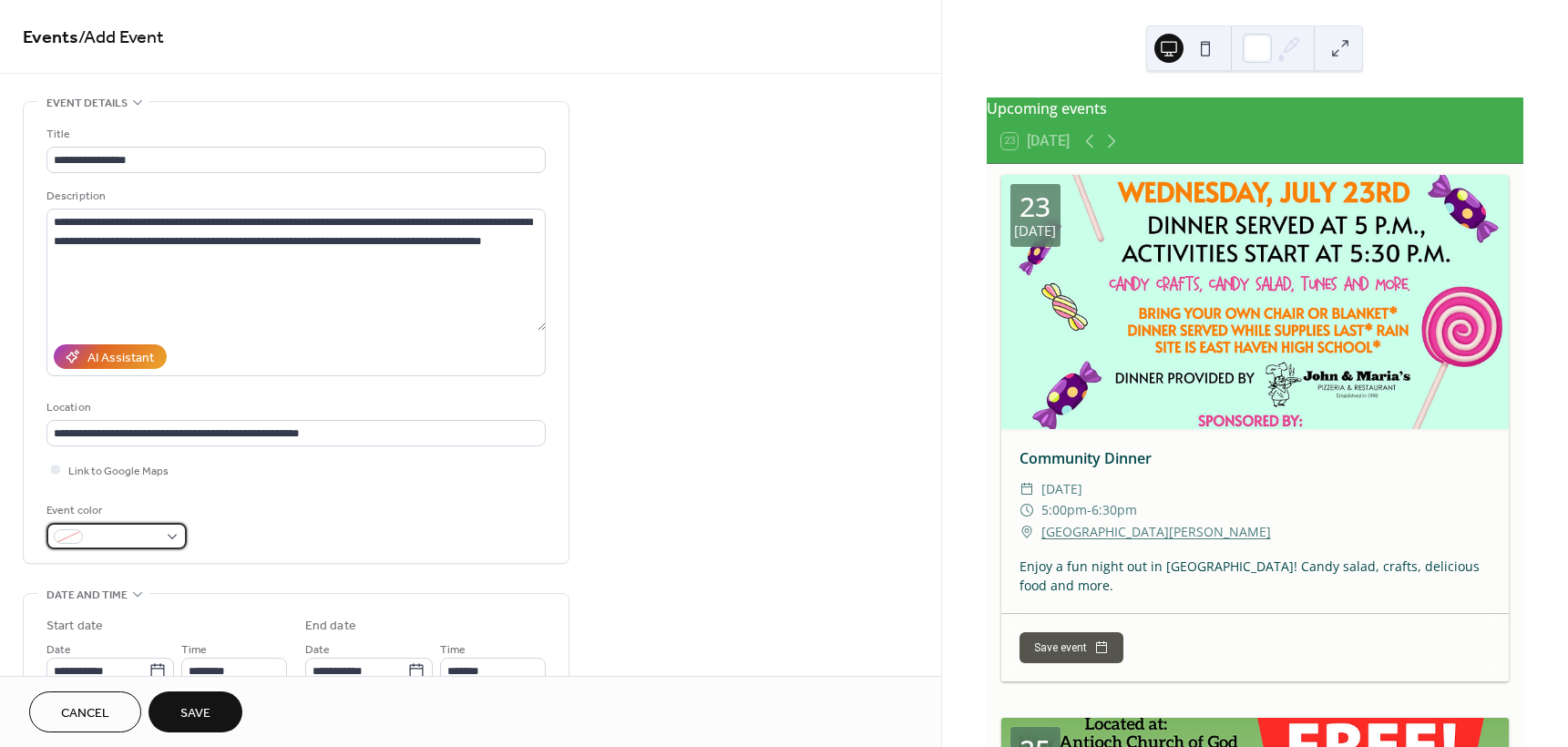 click at bounding box center (117, 536) 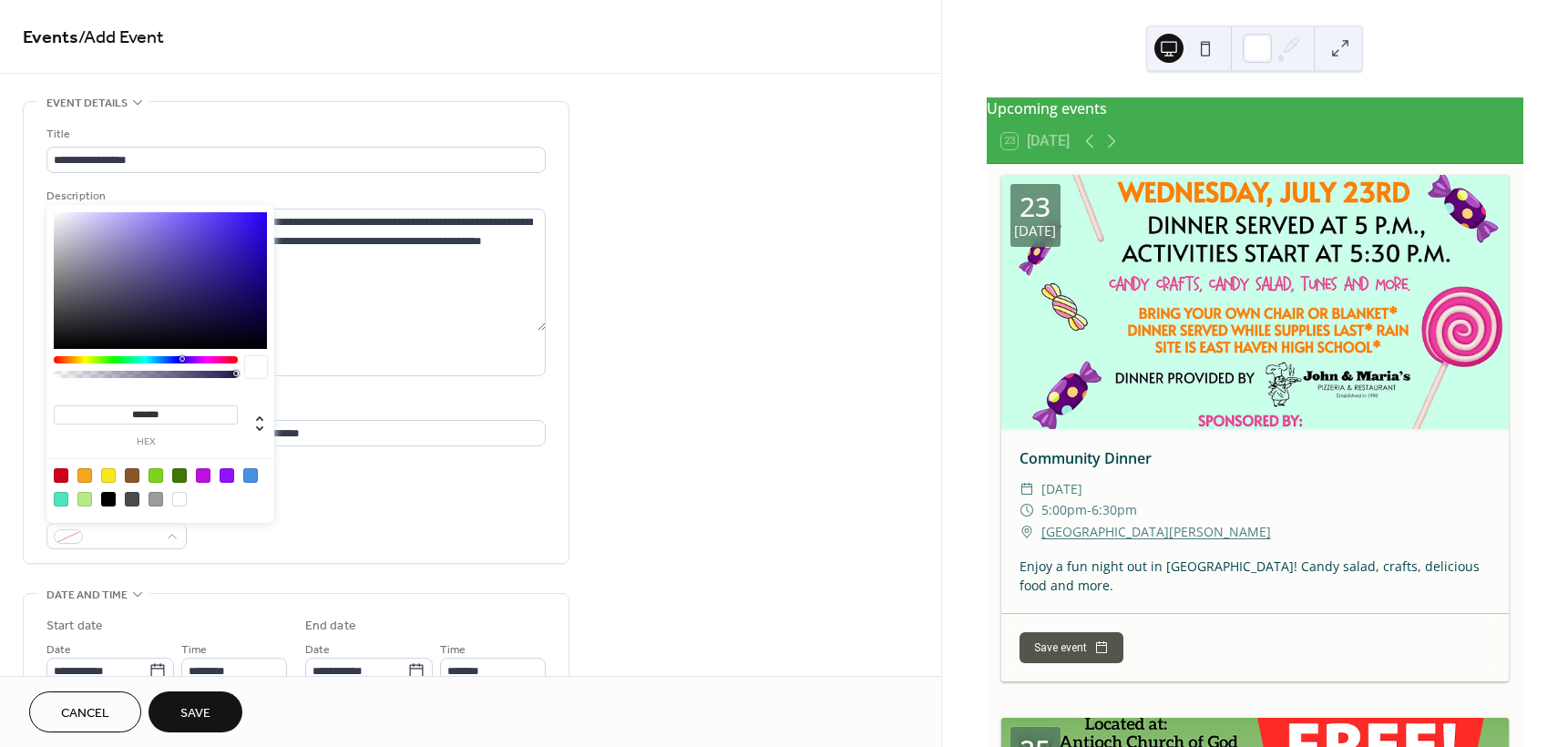 click at bounding box center [227, 476] 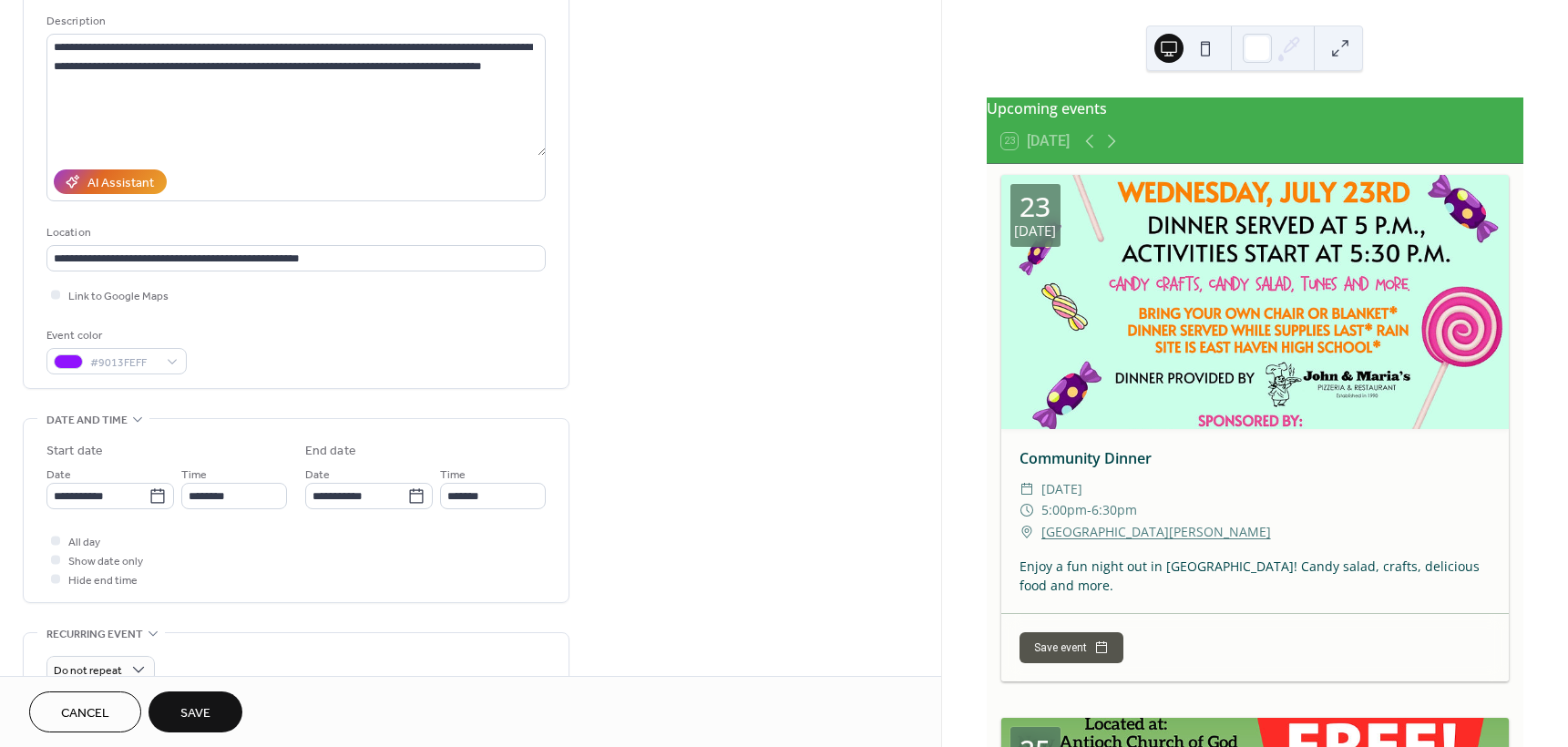 scroll, scrollTop: 182, scrollLeft: 0, axis: vertical 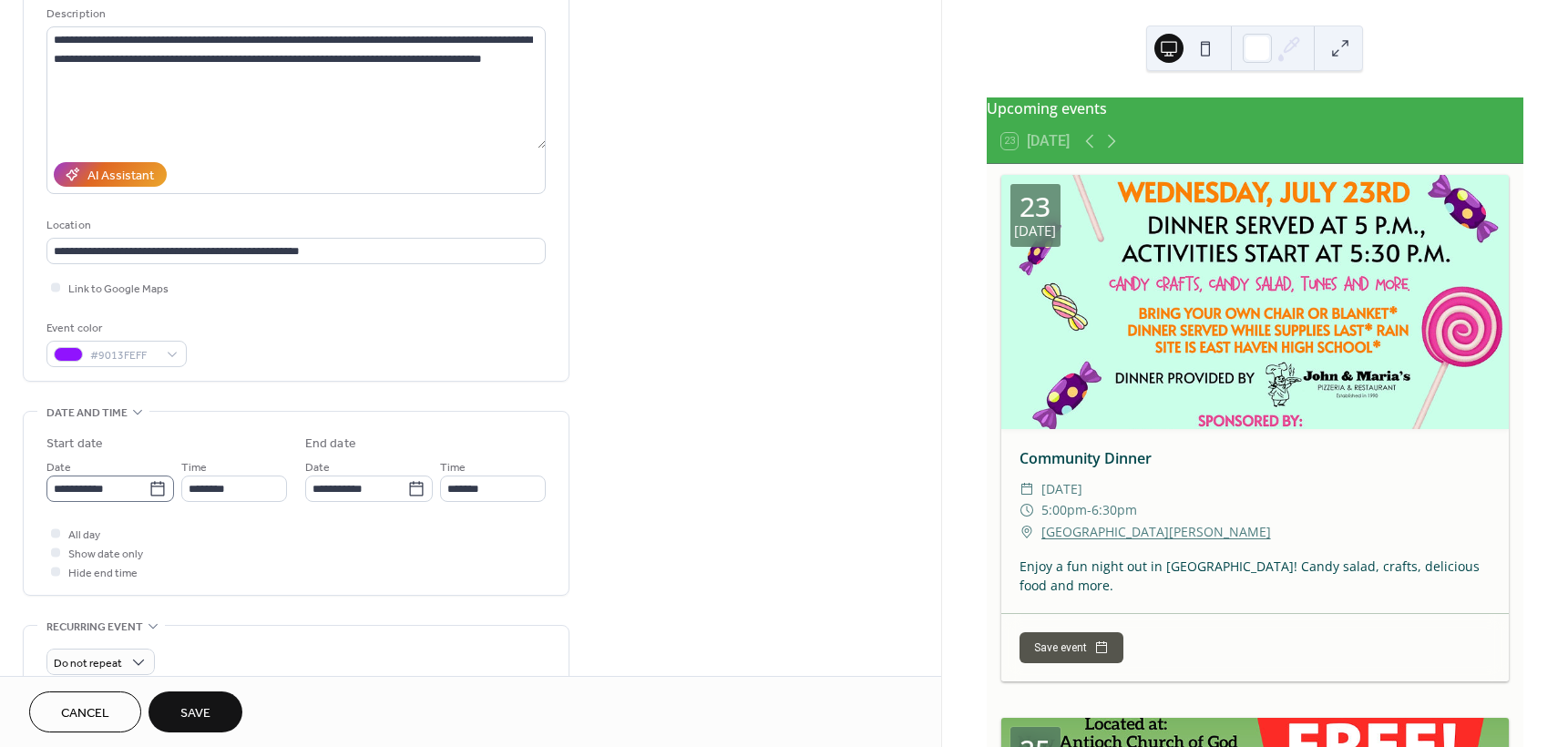 click 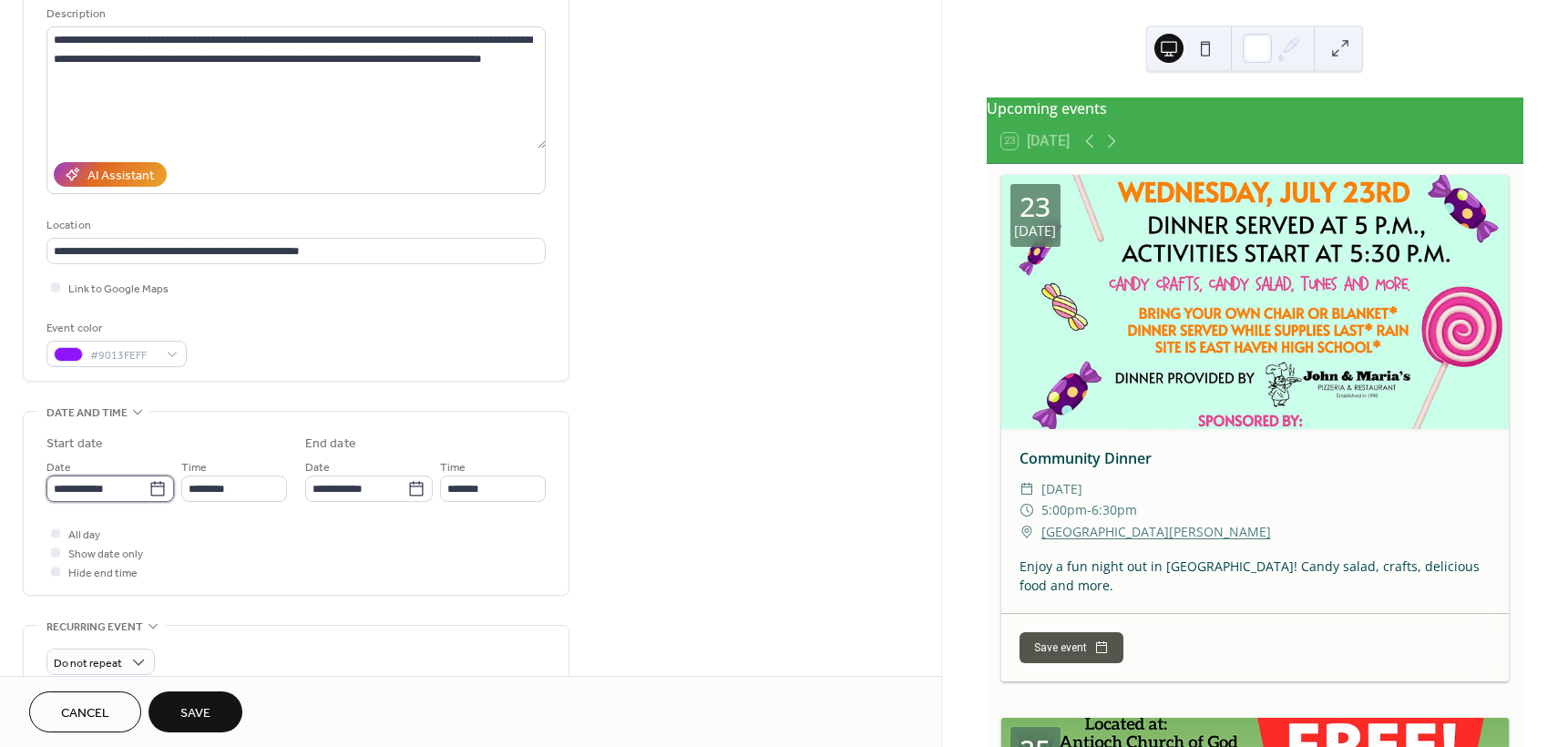 click on "**********" at bounding box center (97, 488) 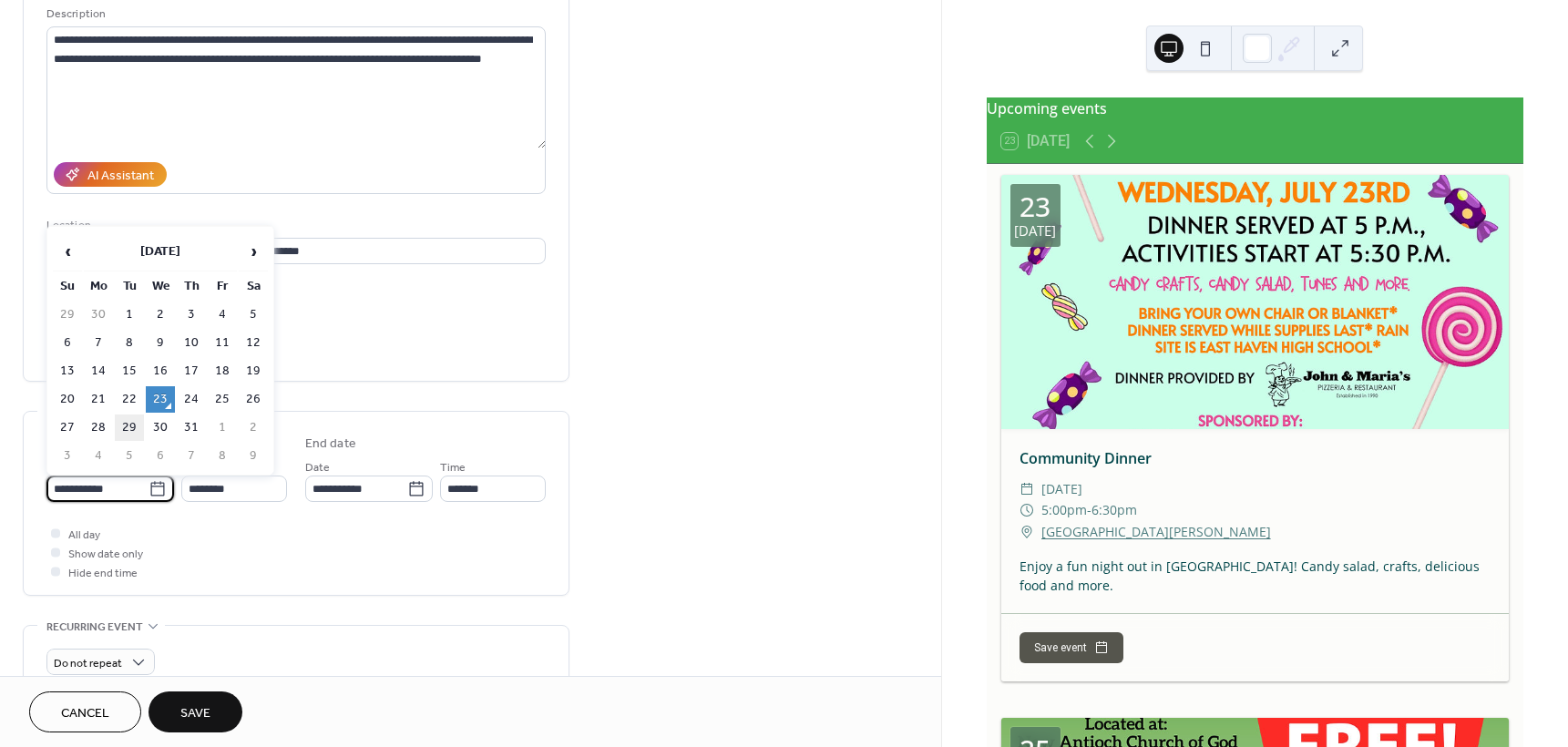 click on "29" at bounding box center [129, 427] 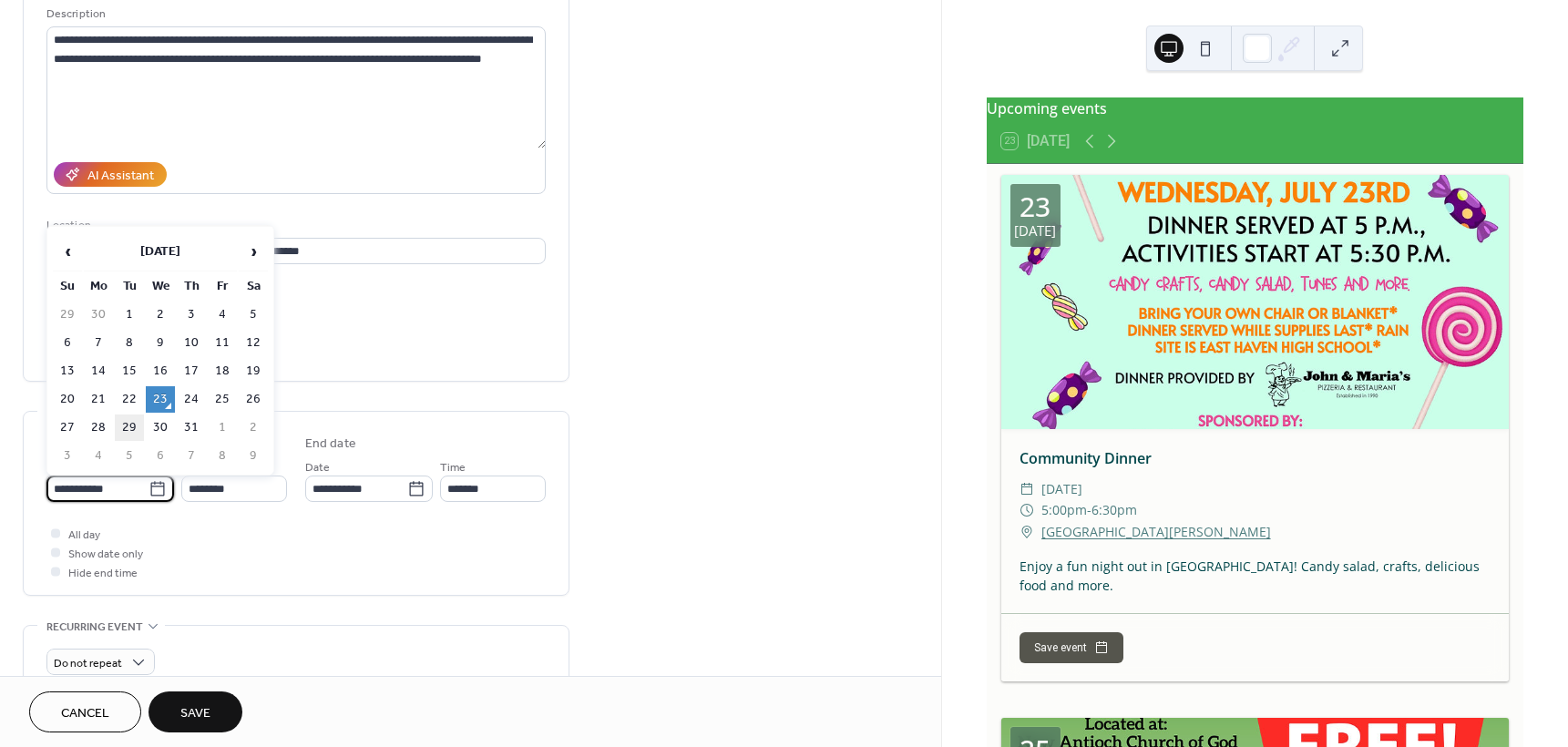 type on "**********" 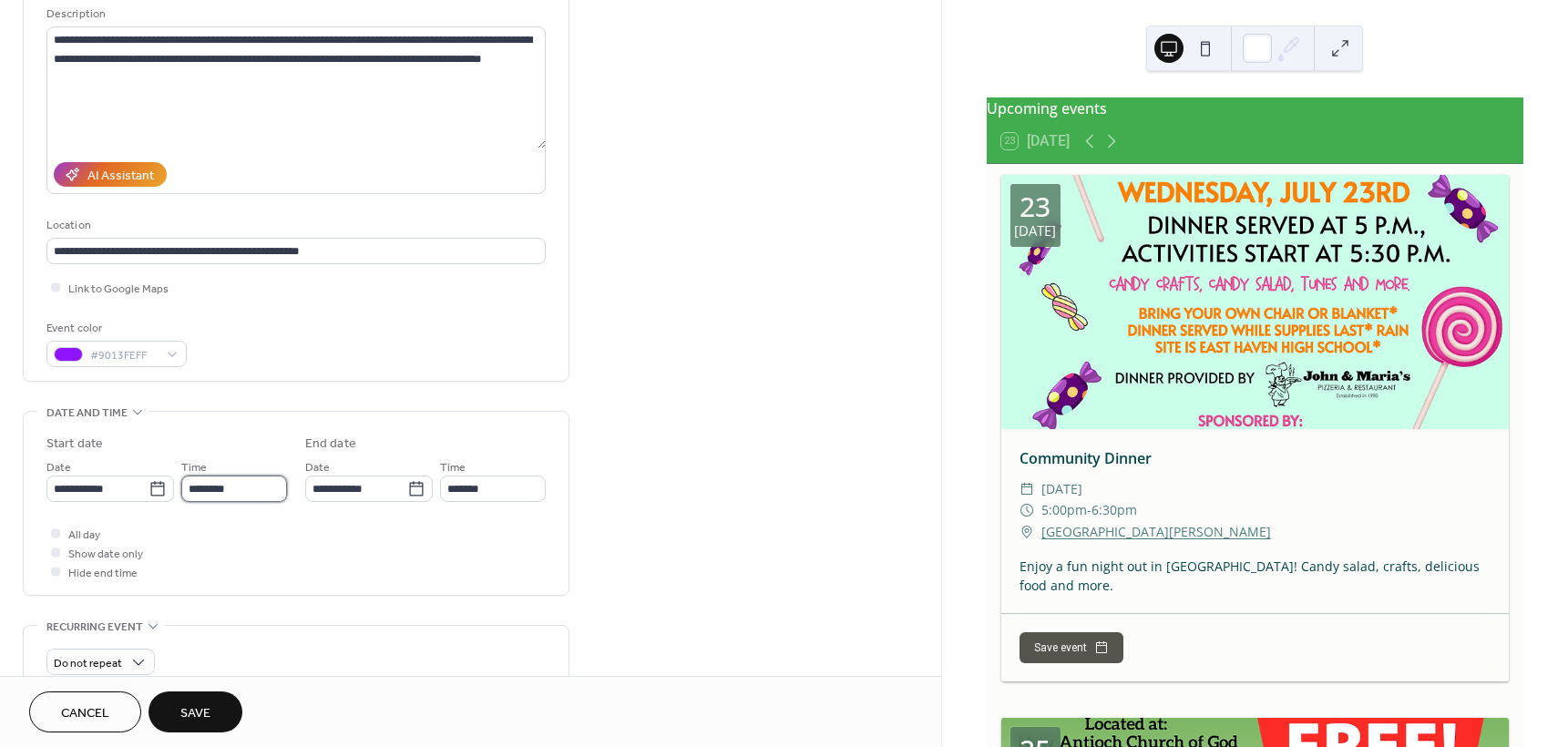 click on "********" at bounding box center (234, 488) 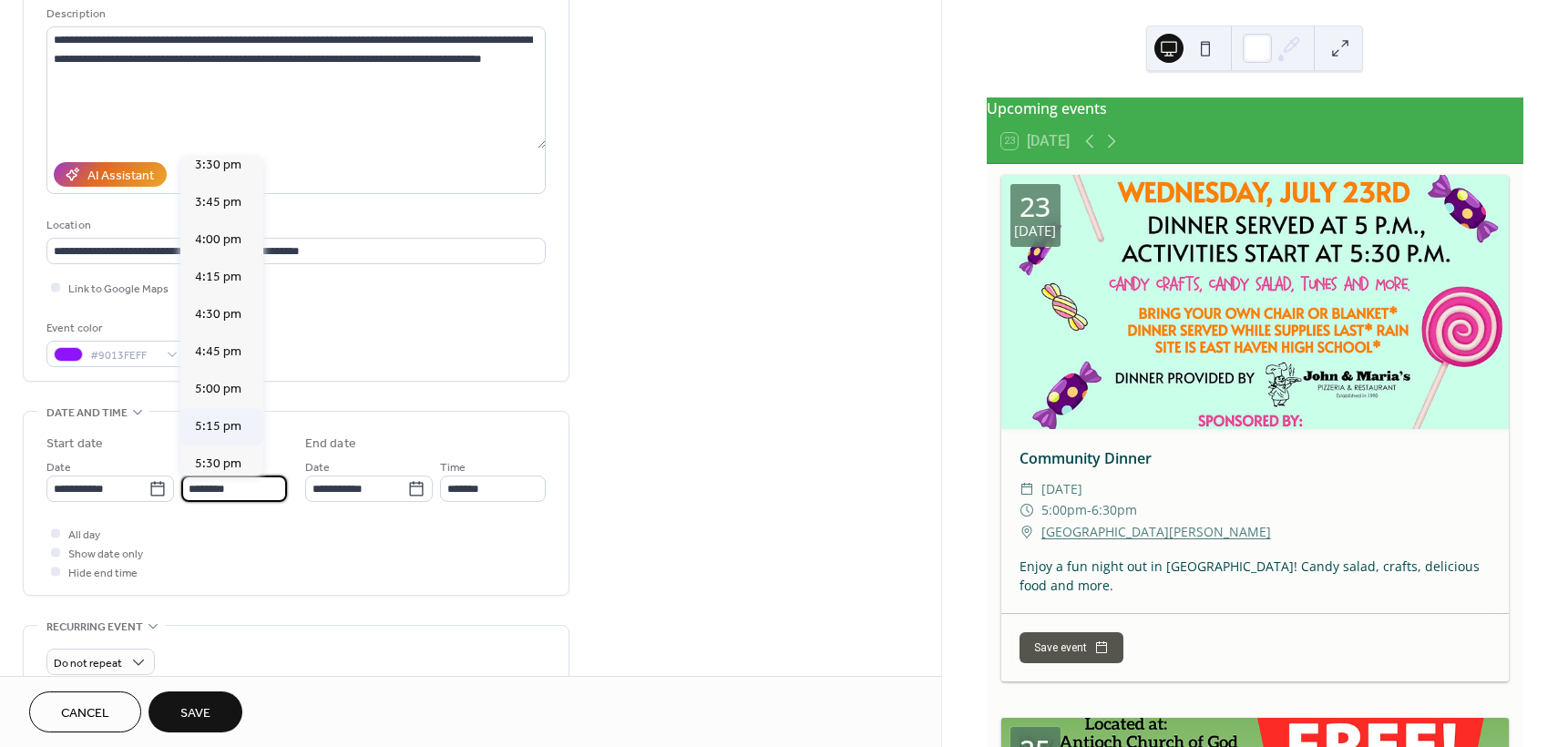 scroll, scrollTop: 2339, scrollLeft: 0, axis: vertical 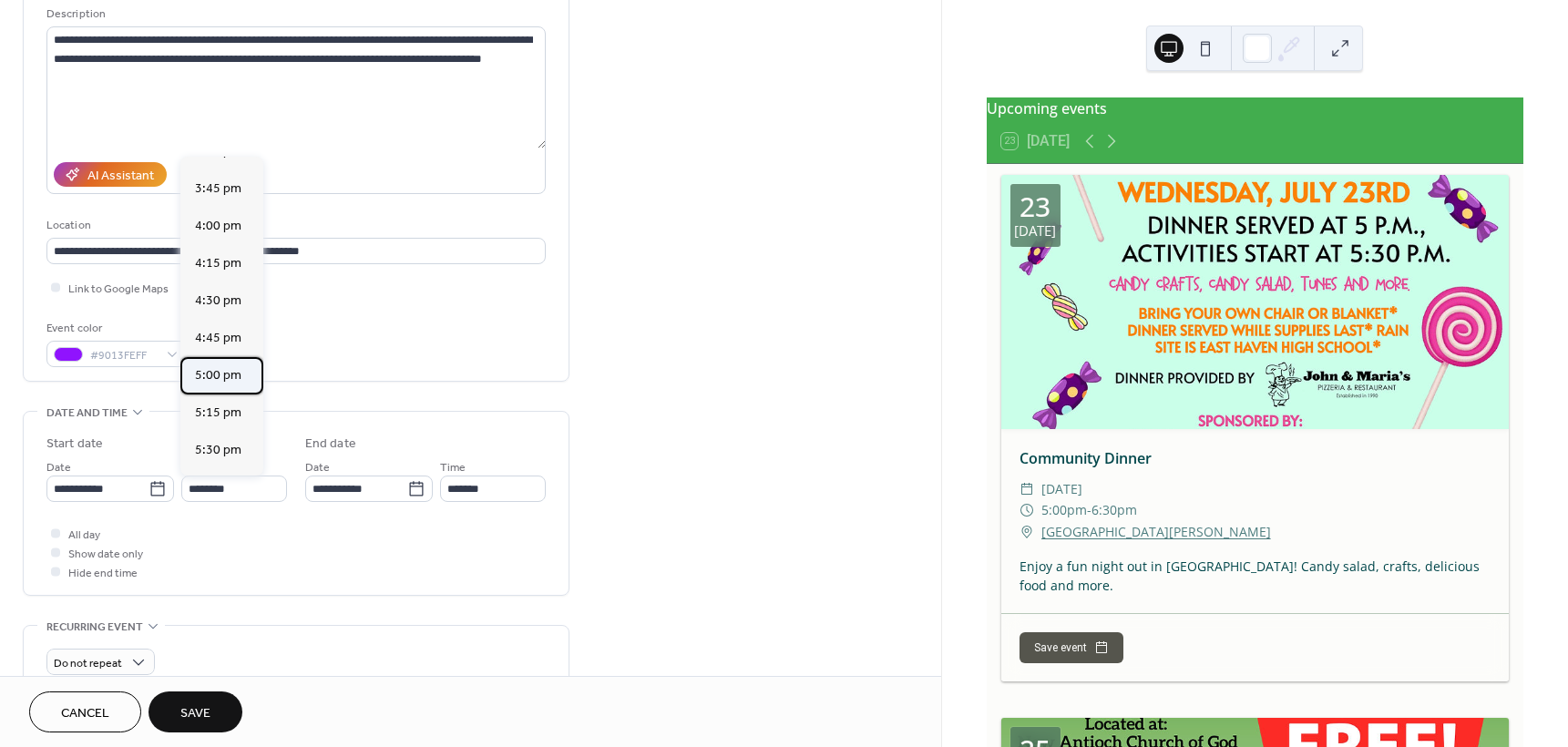 click on "5:00 pm" at bounding box center (218, 375) 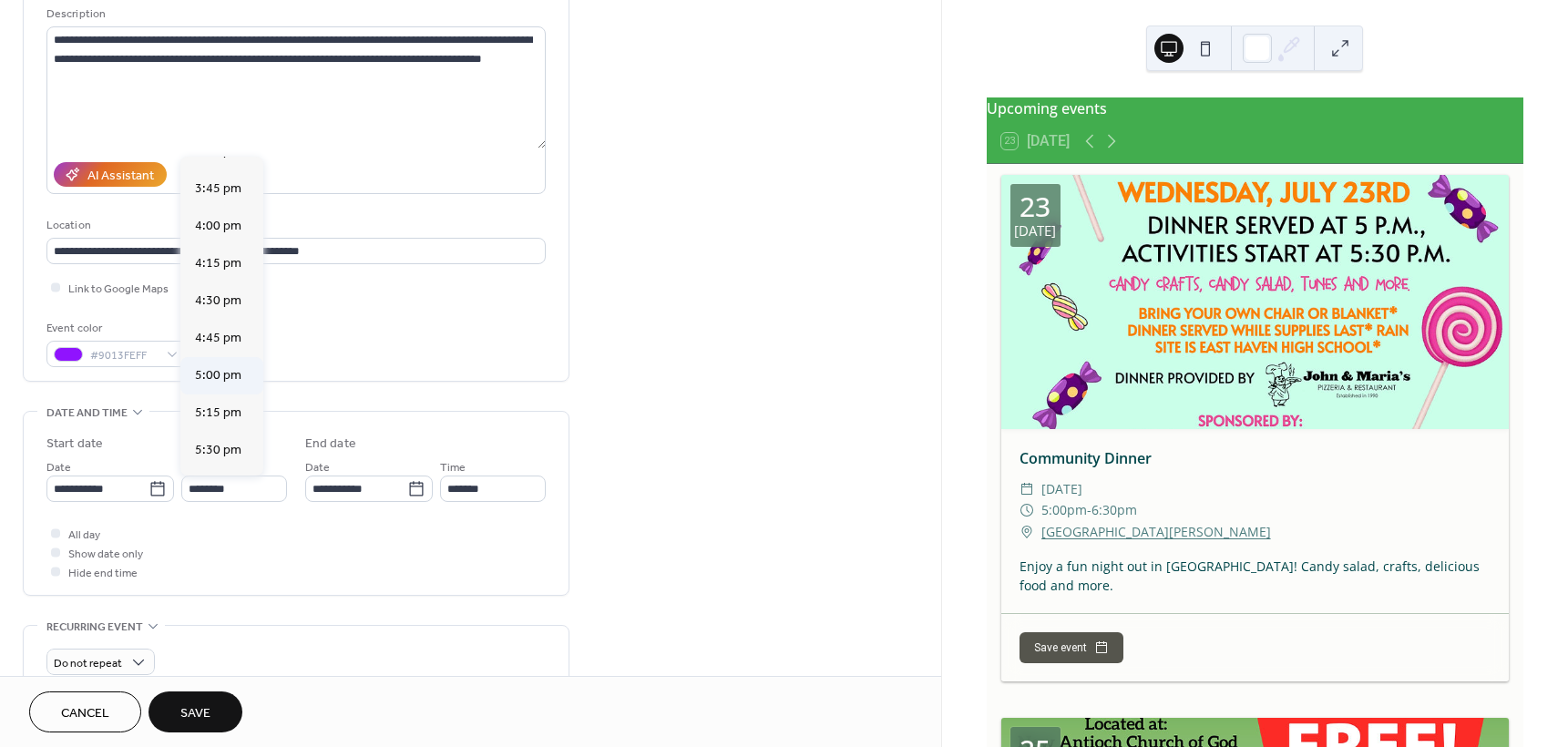type on "*******" 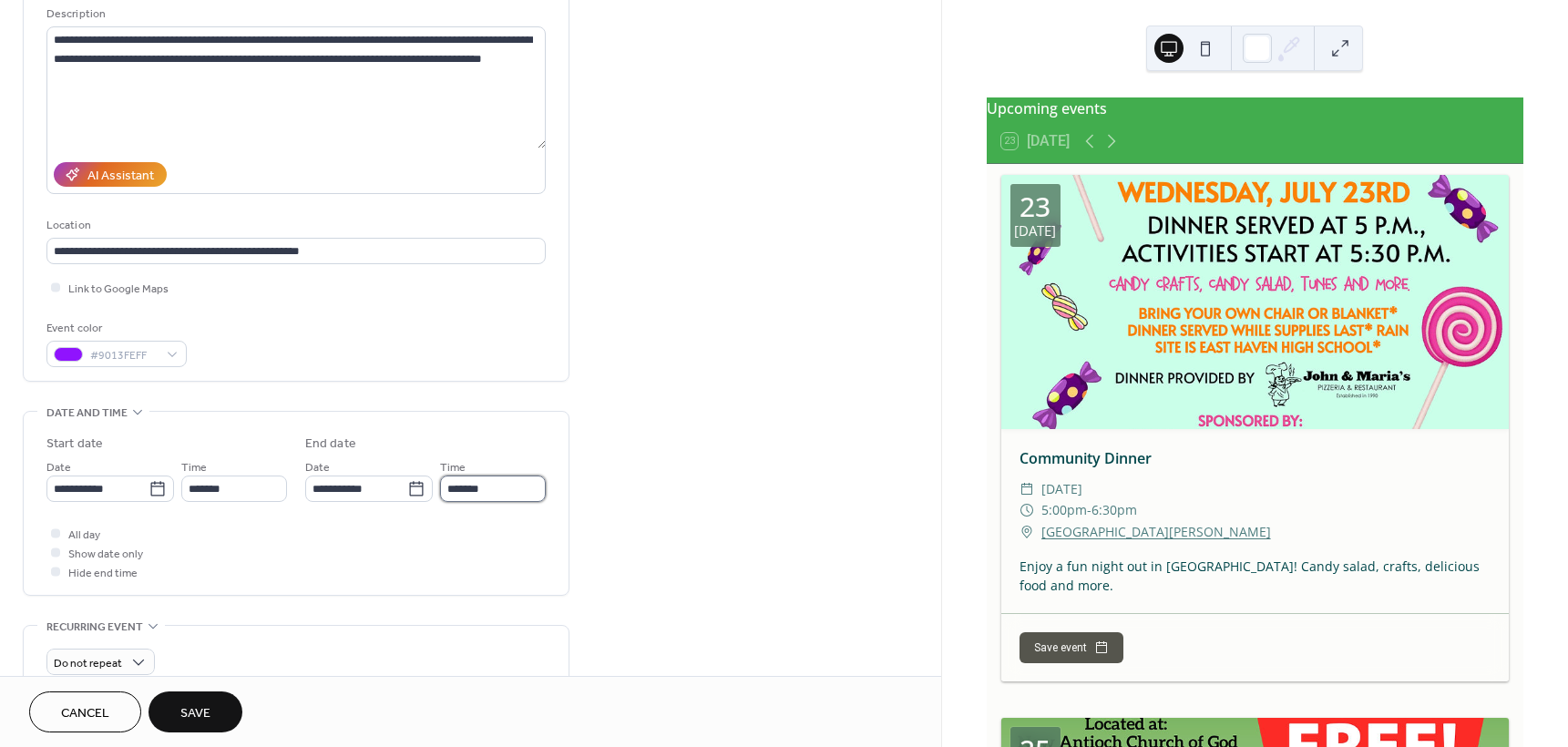 click on "*******" at bounding box center (493, 488) 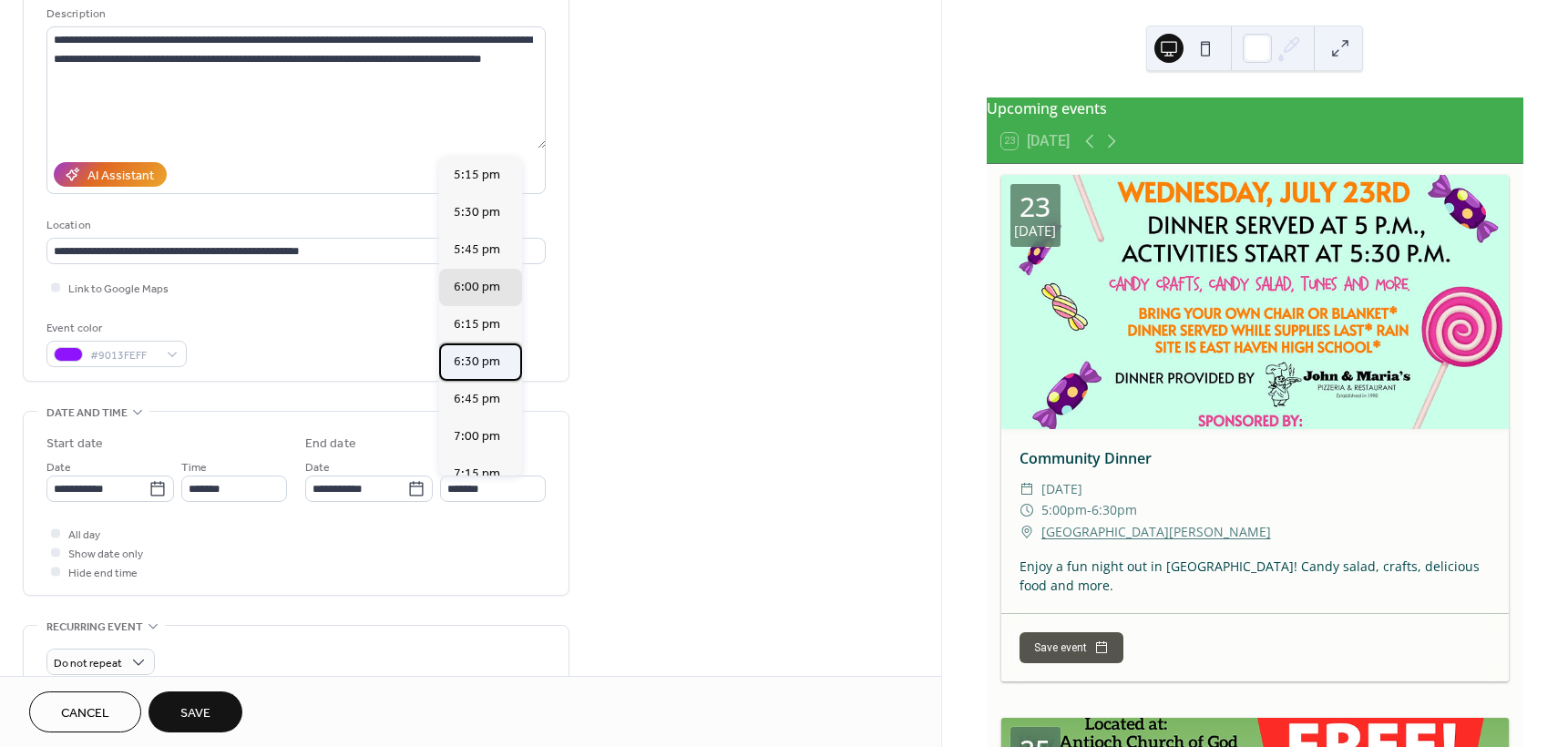 click on "6:30 pm" at bounding box center [477, 362] 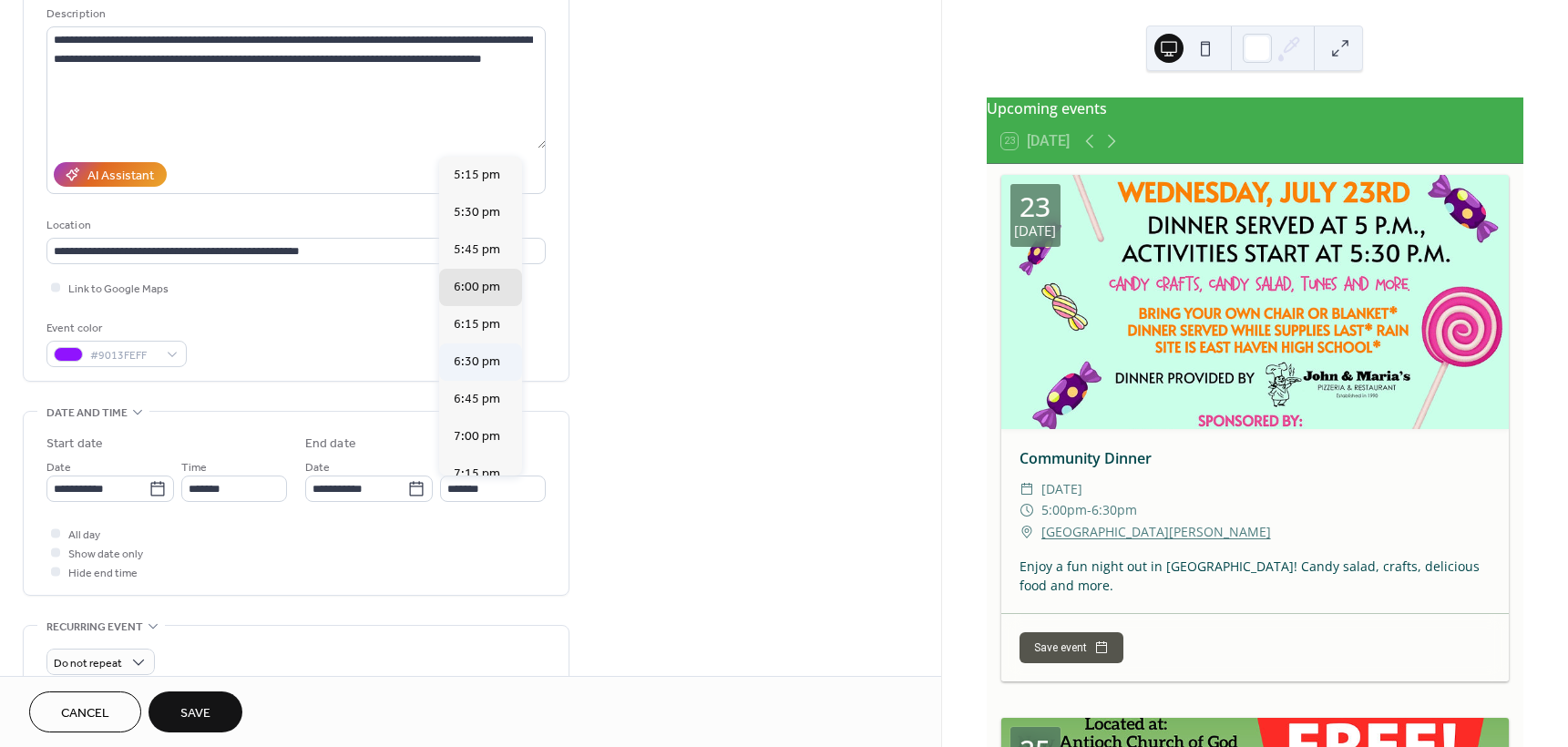 type on "*******" 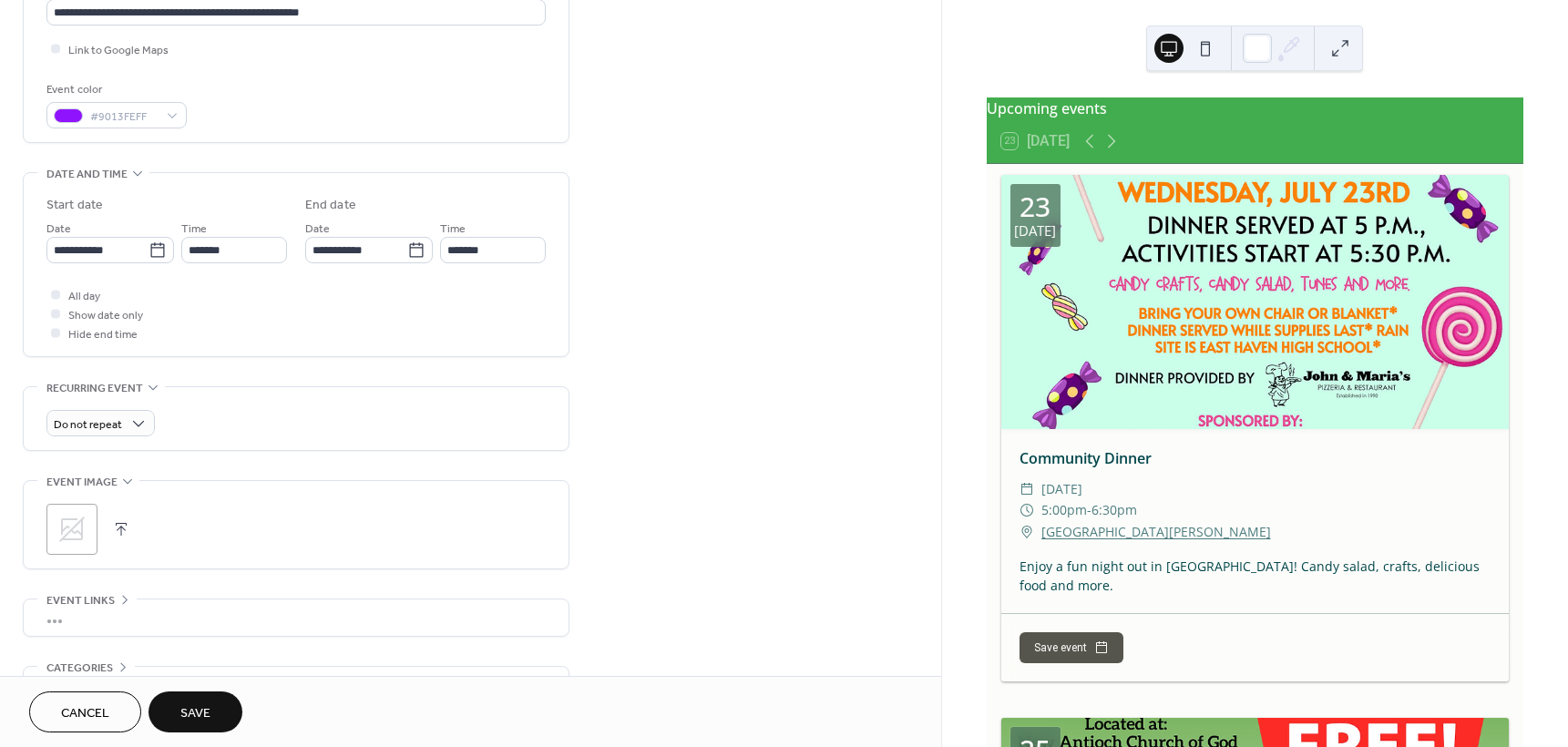 scroll, scrollTop: 455, scrollLeft: 0, axis: vertical 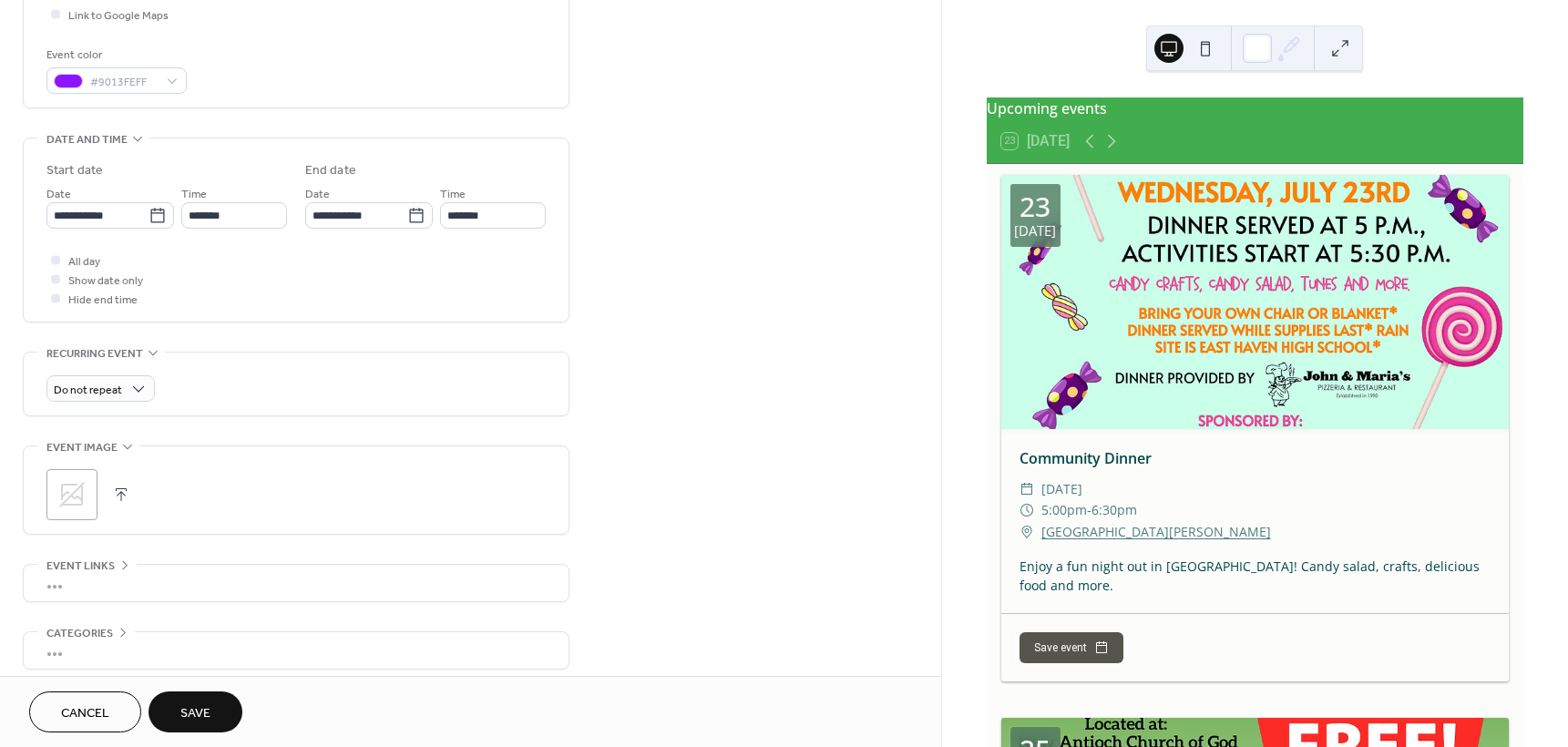click 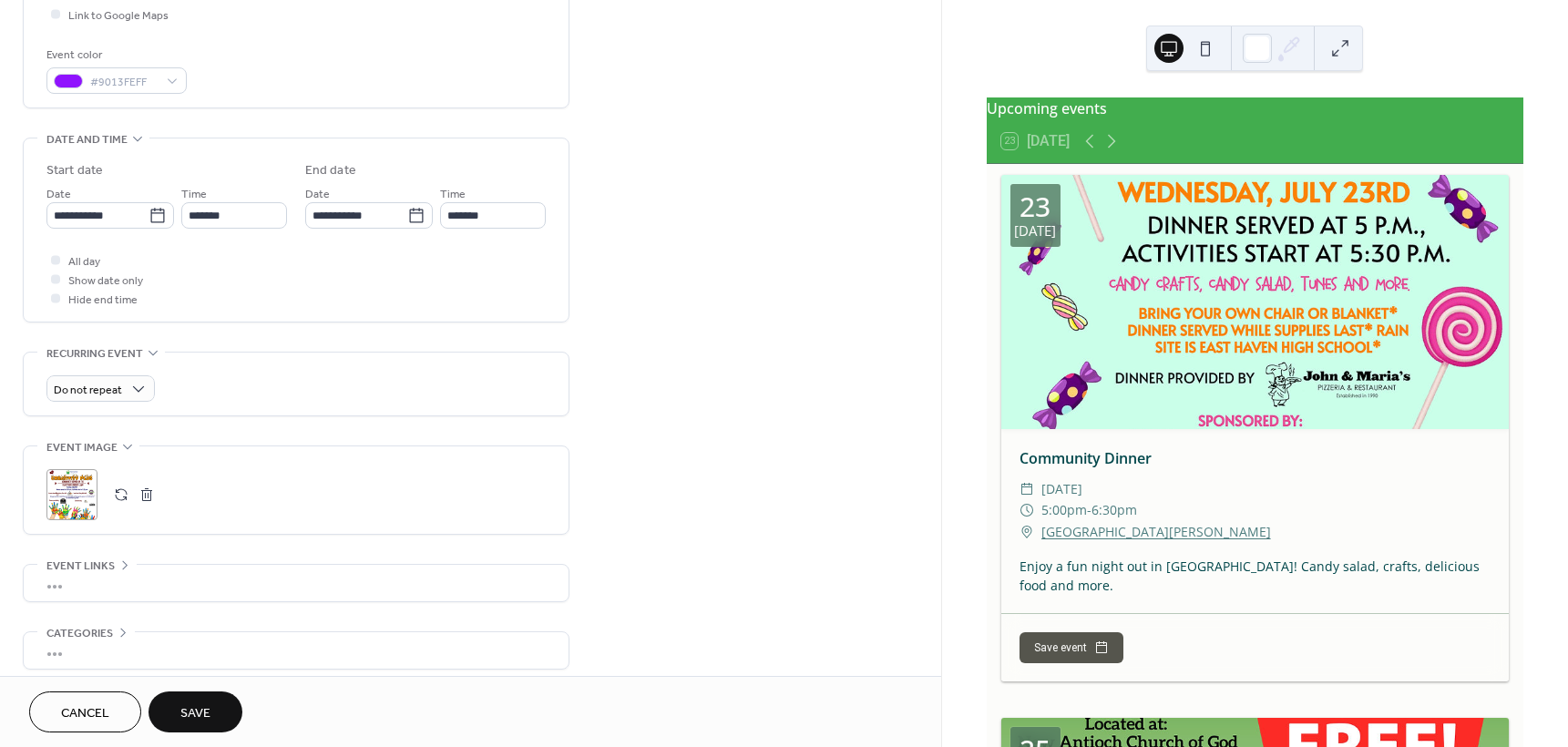 click on "Save" at bounding box center (195, 713) 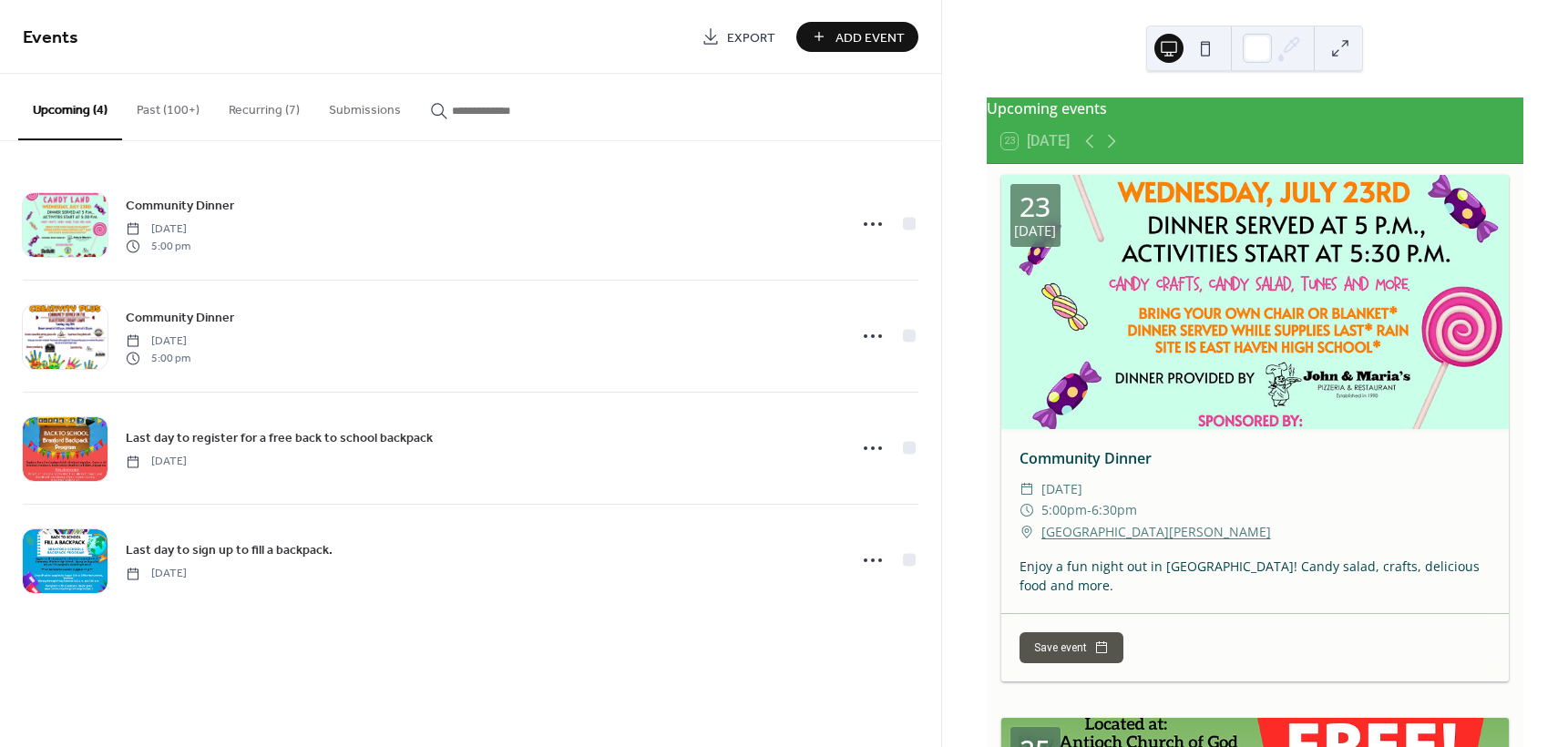 click on "Add Event" at bounding box center [870, 37] 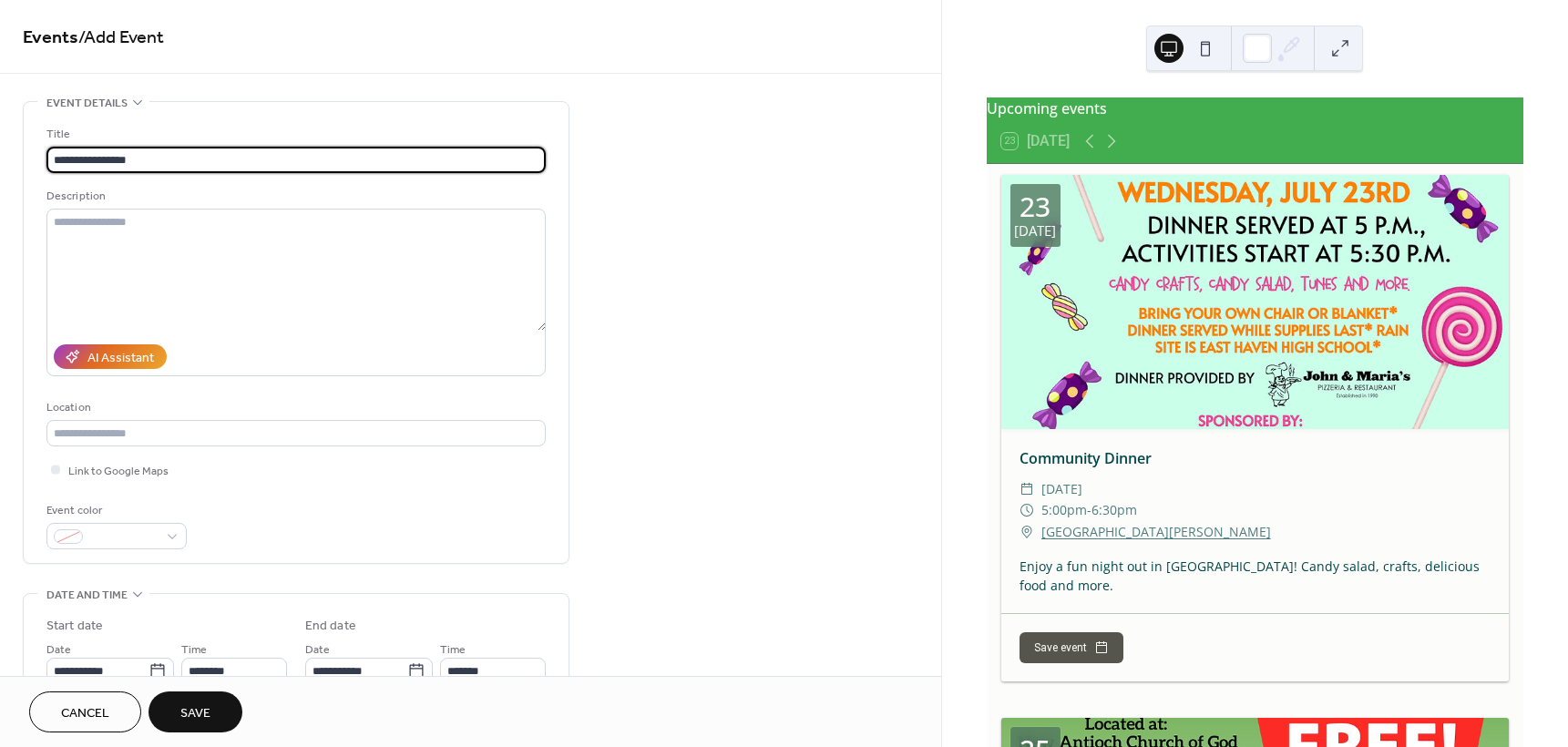 type on "**********" 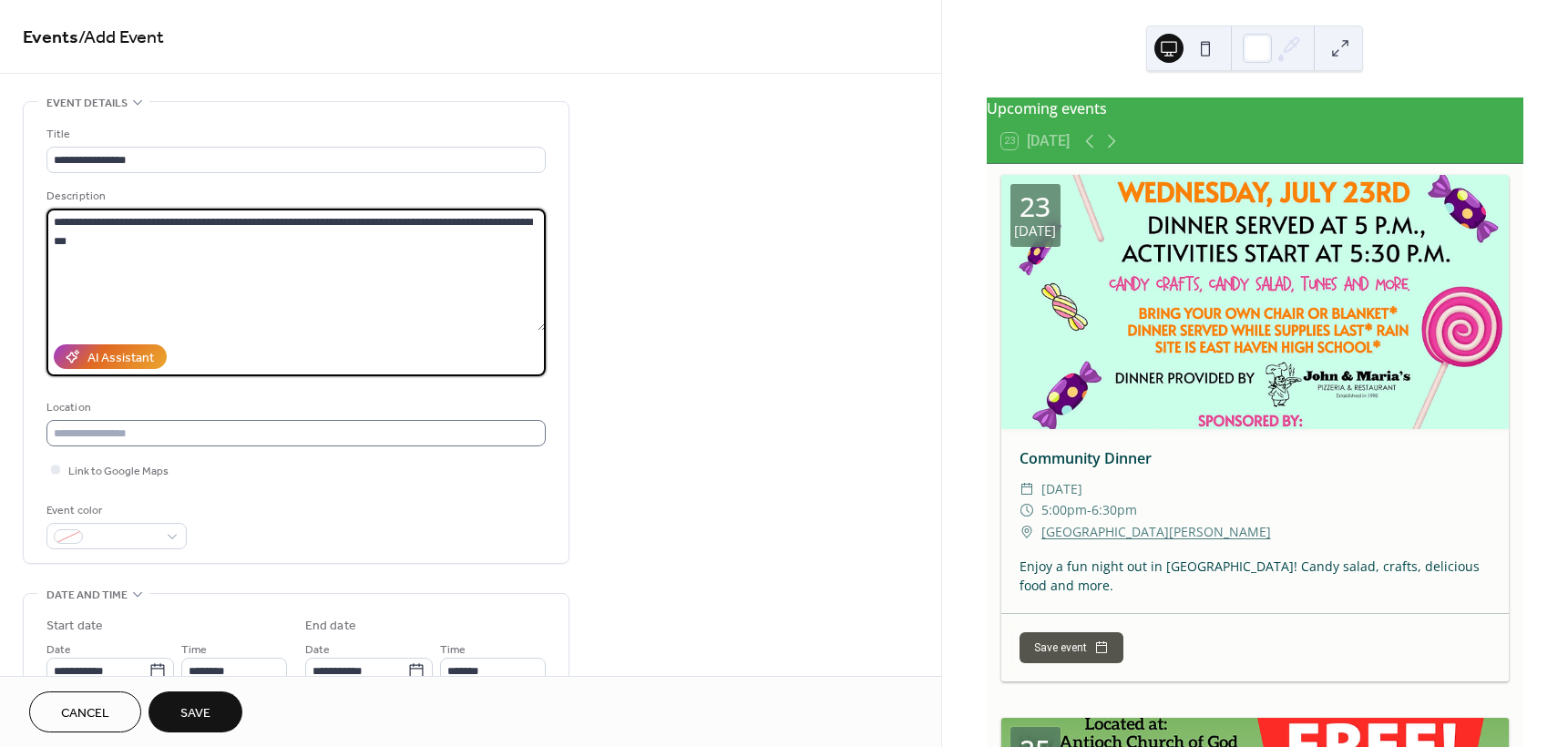 type on "**********" 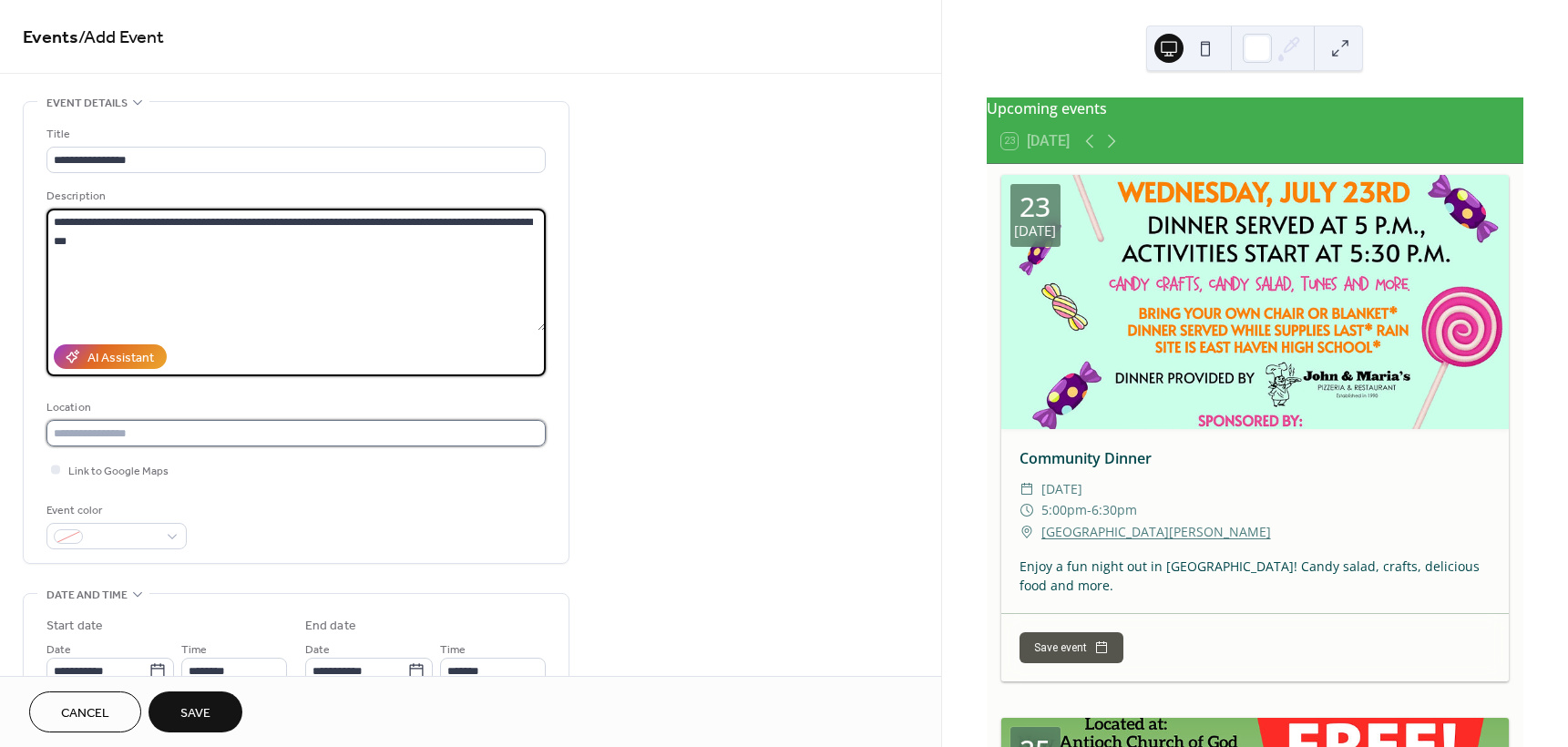 click at bounding box center [296, 433] 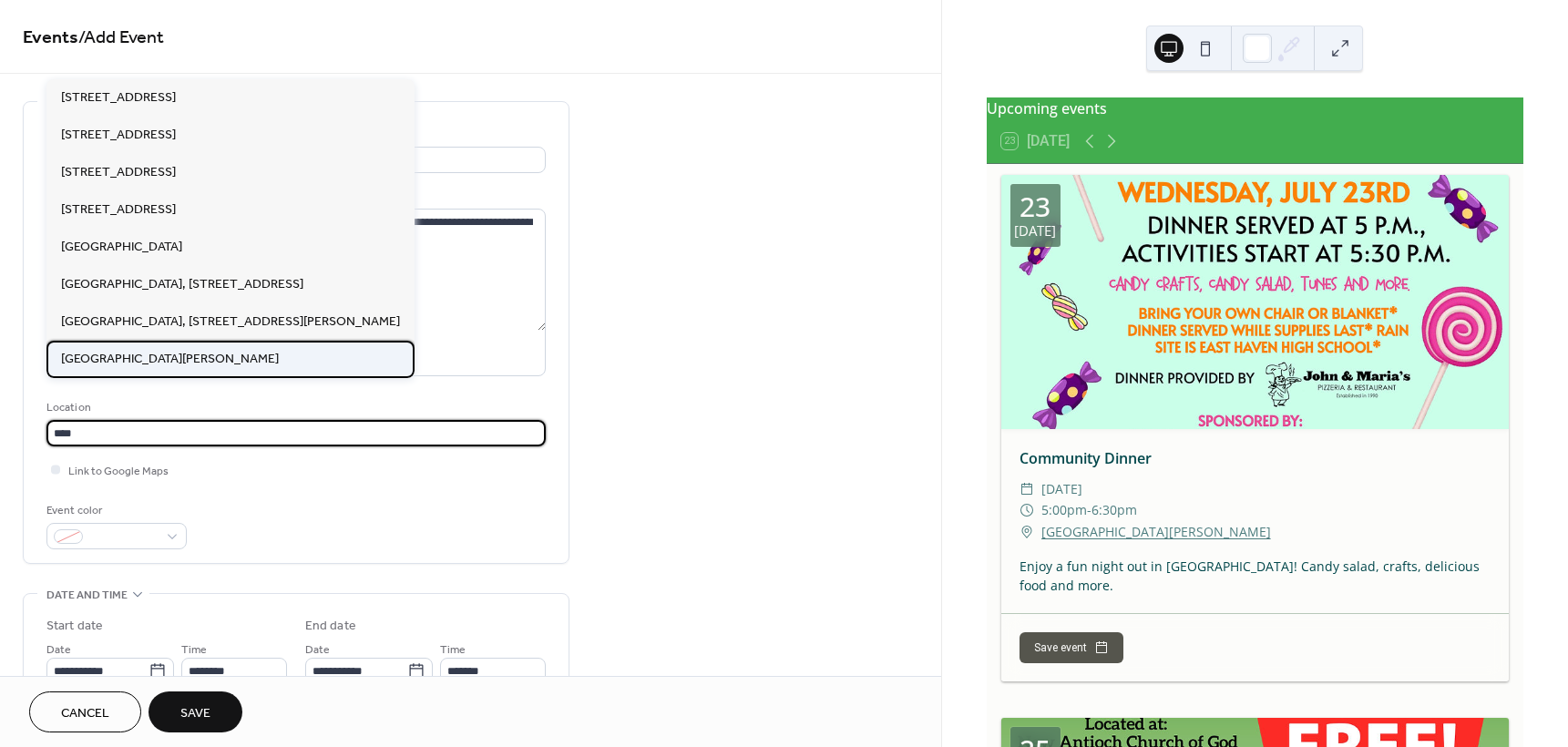 click on "[GEOGRAPHIC_DATA][PERSON_NAME]" at bounding box center (169, 359) 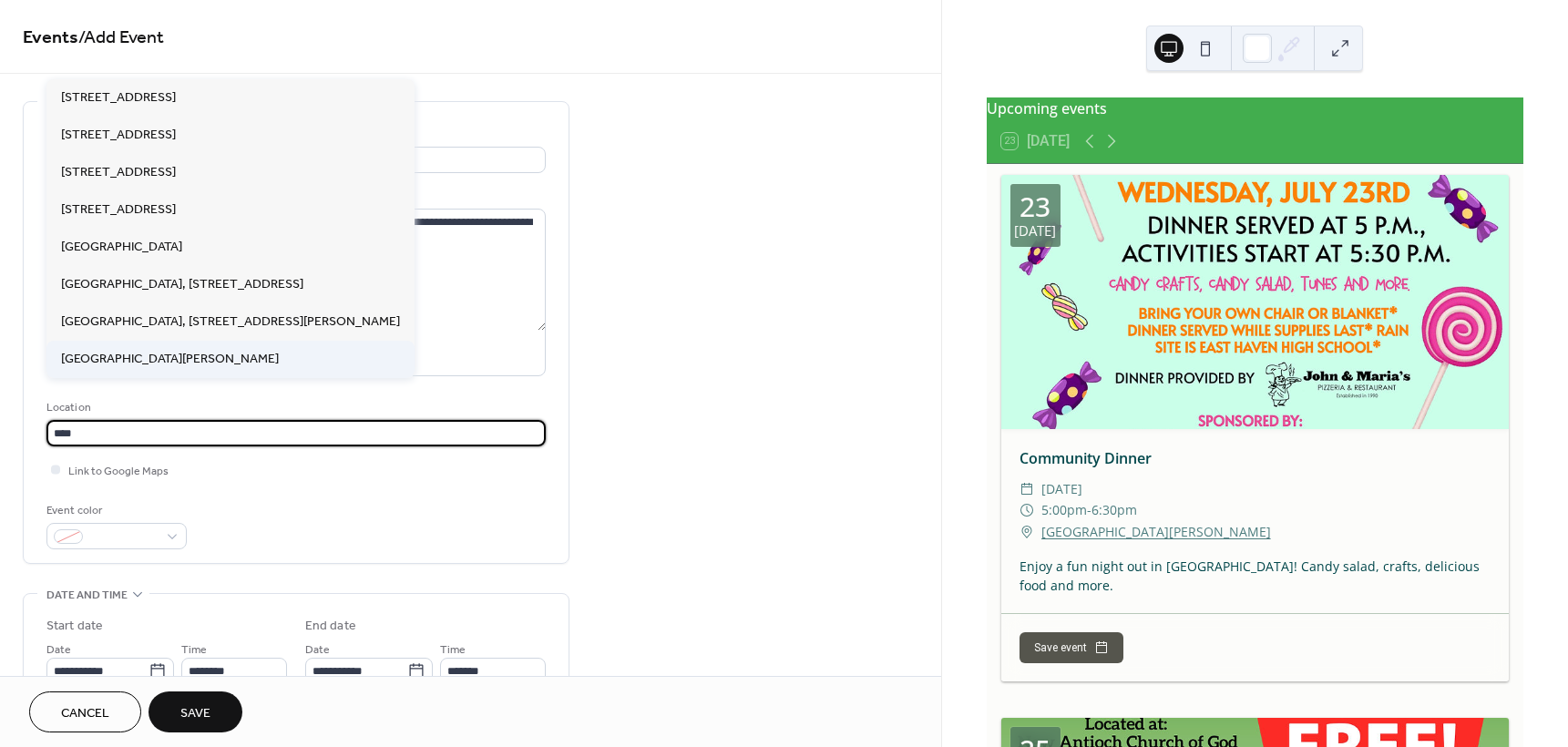 type on "**********" 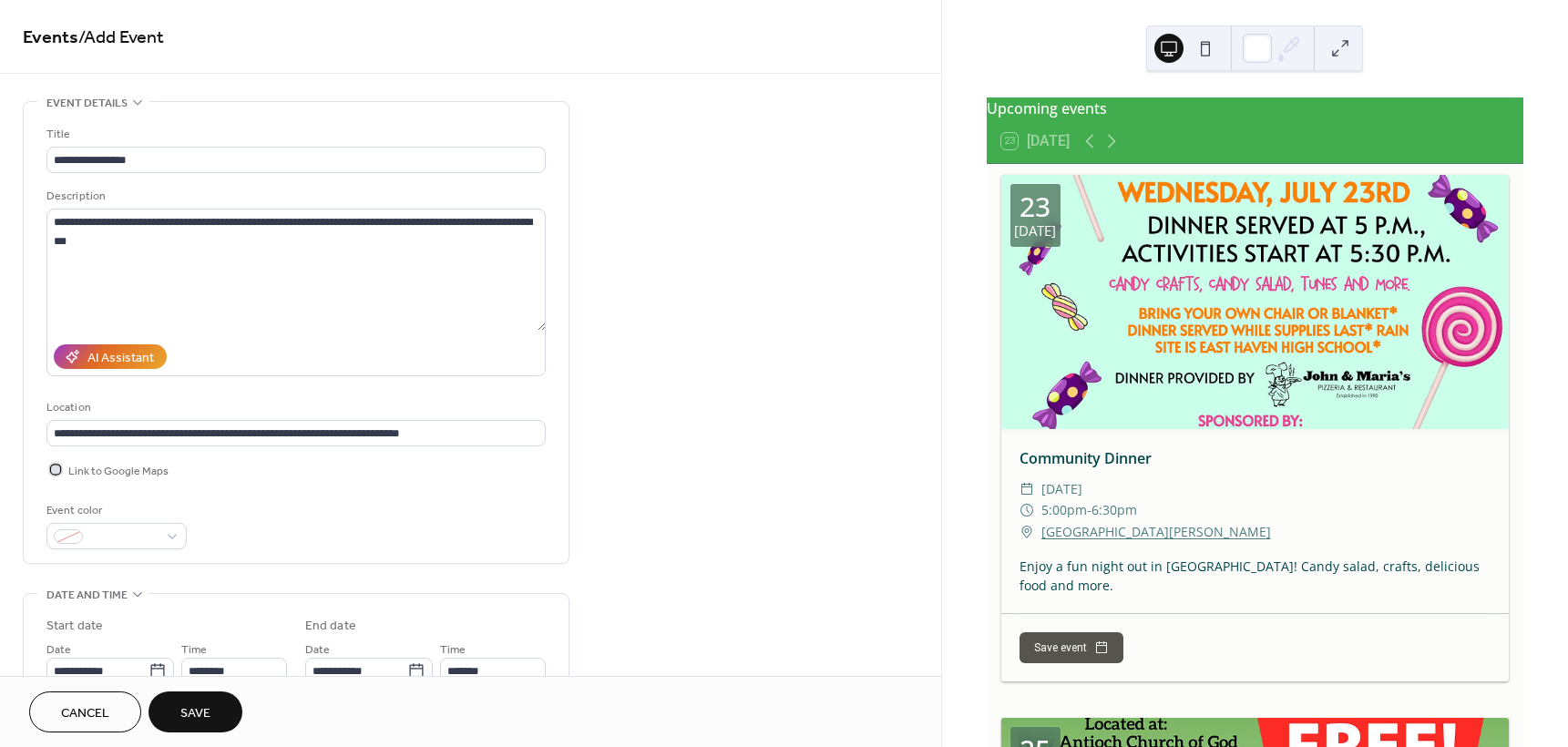 click at bounding box center [56, 469] 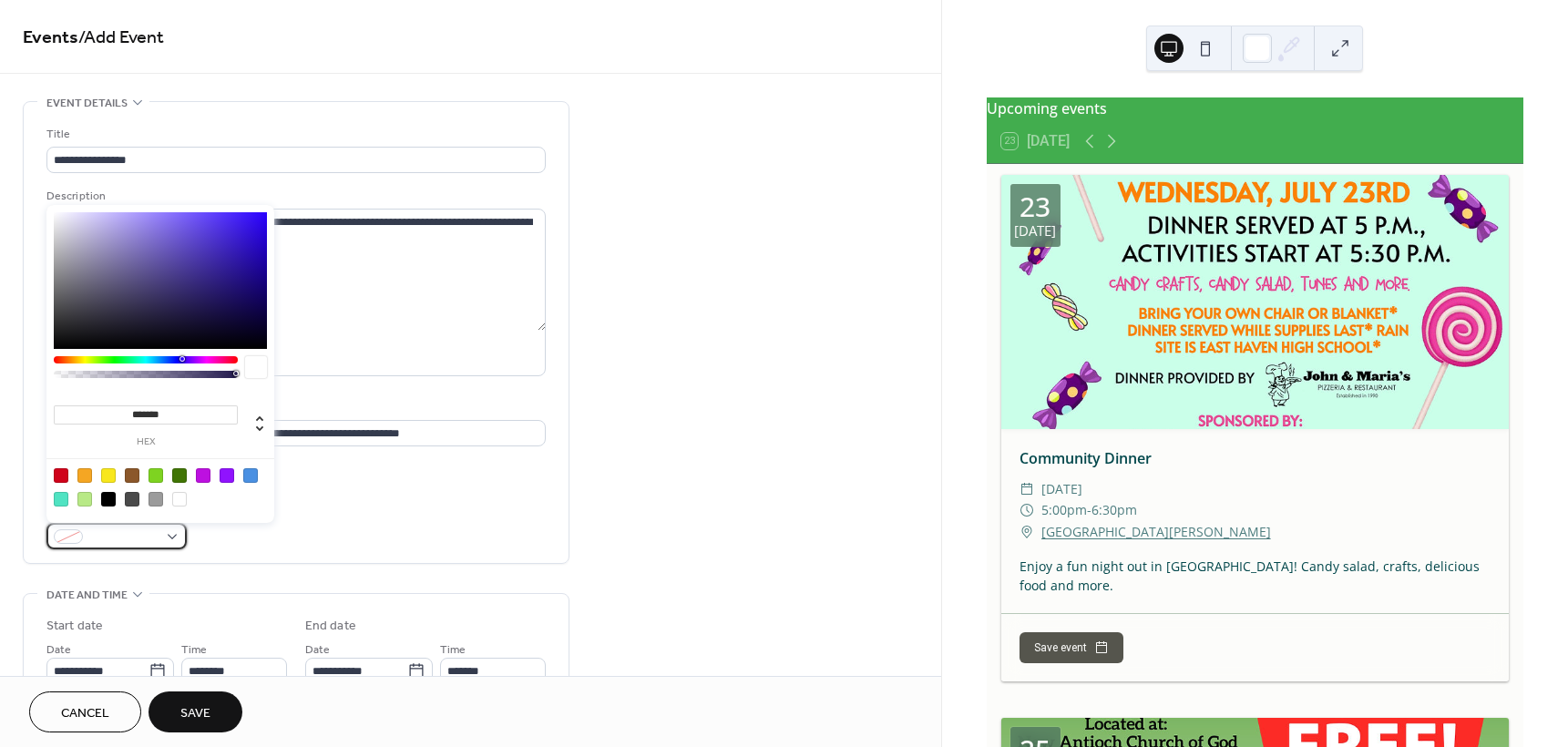 click at bounding box center (117, 536) 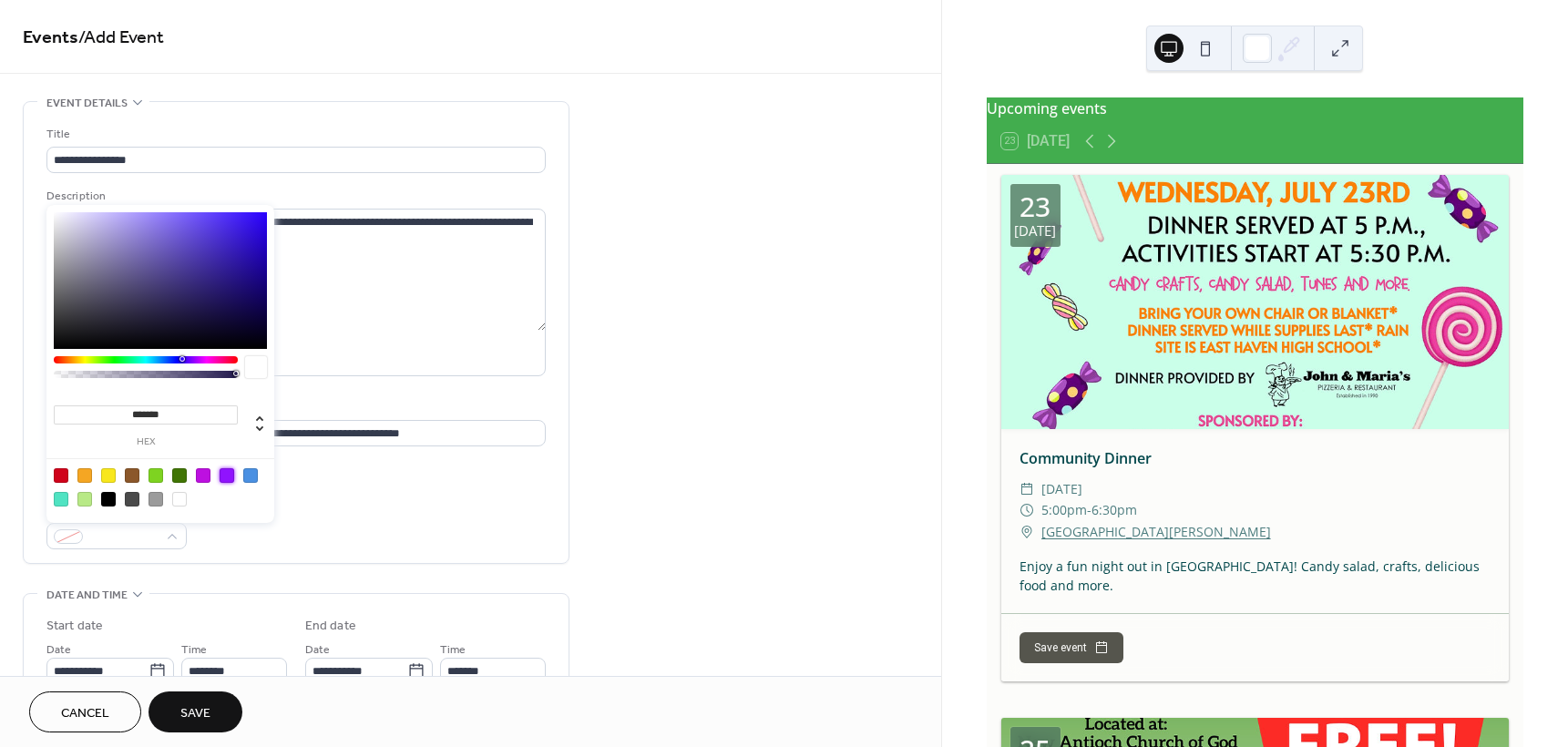 click at bounding box center (227, 476) 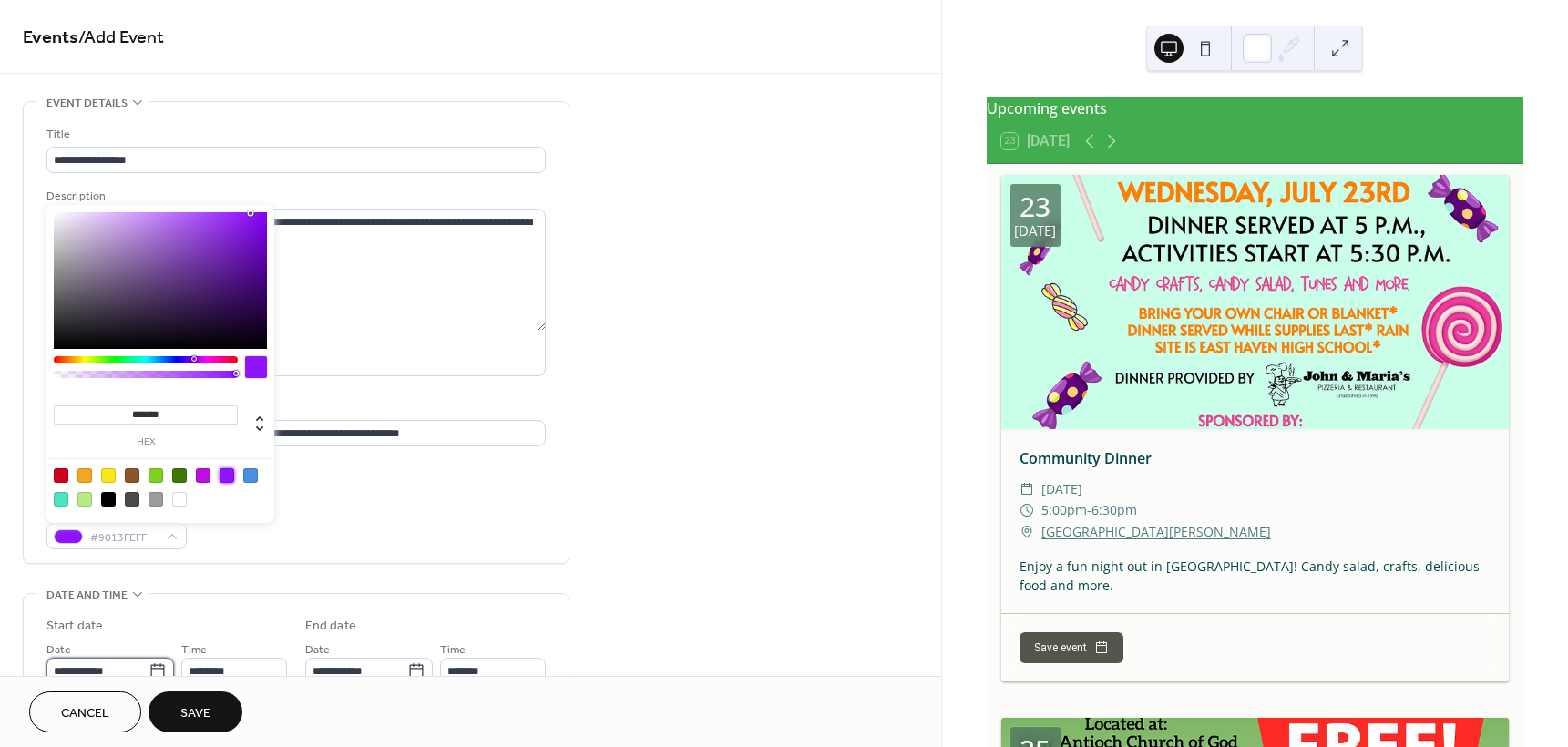 click on "**********" at bounding box center (97, 670) 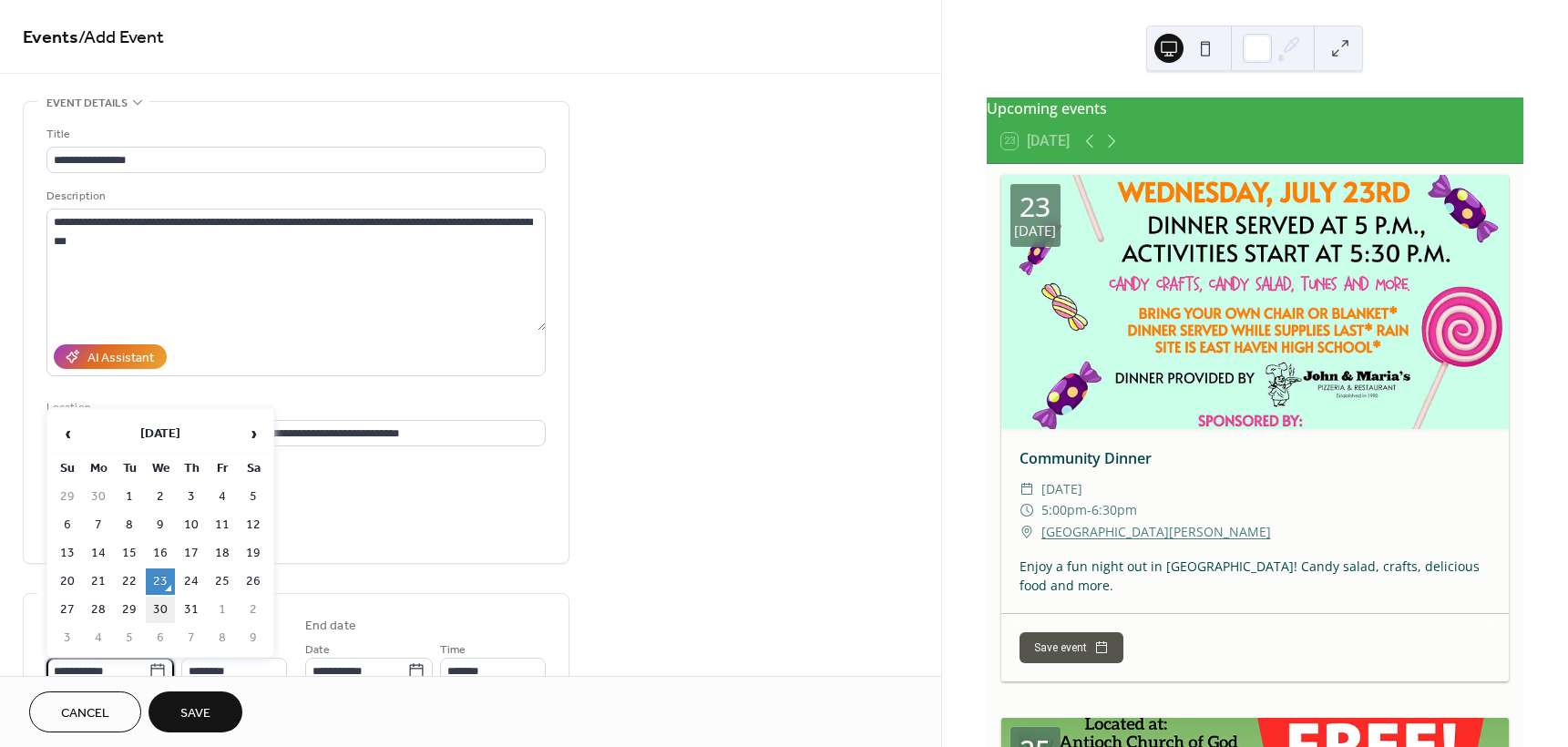 click on "30" at bounding box center (160, 609) 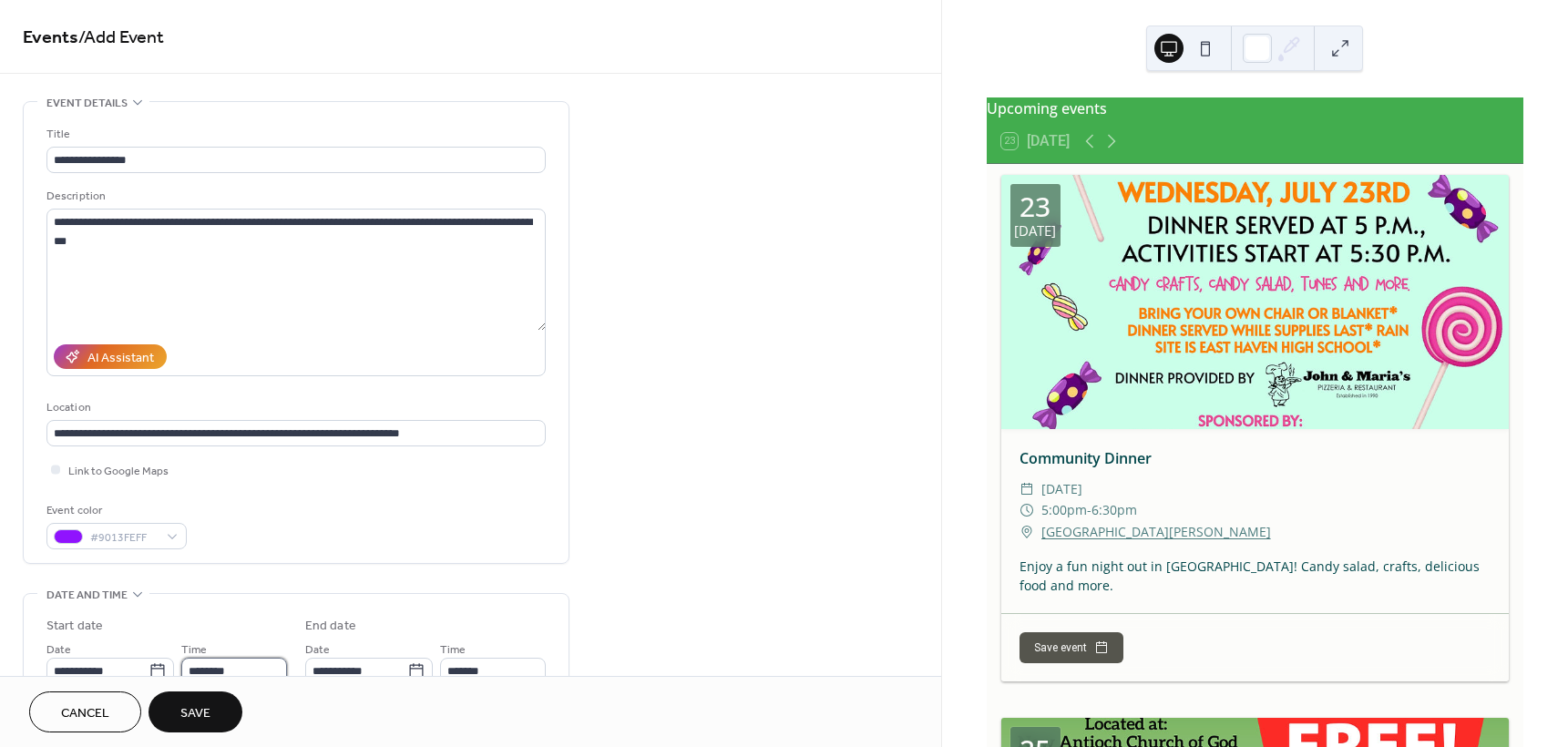 click on "********" at bounding box center [234, 670] 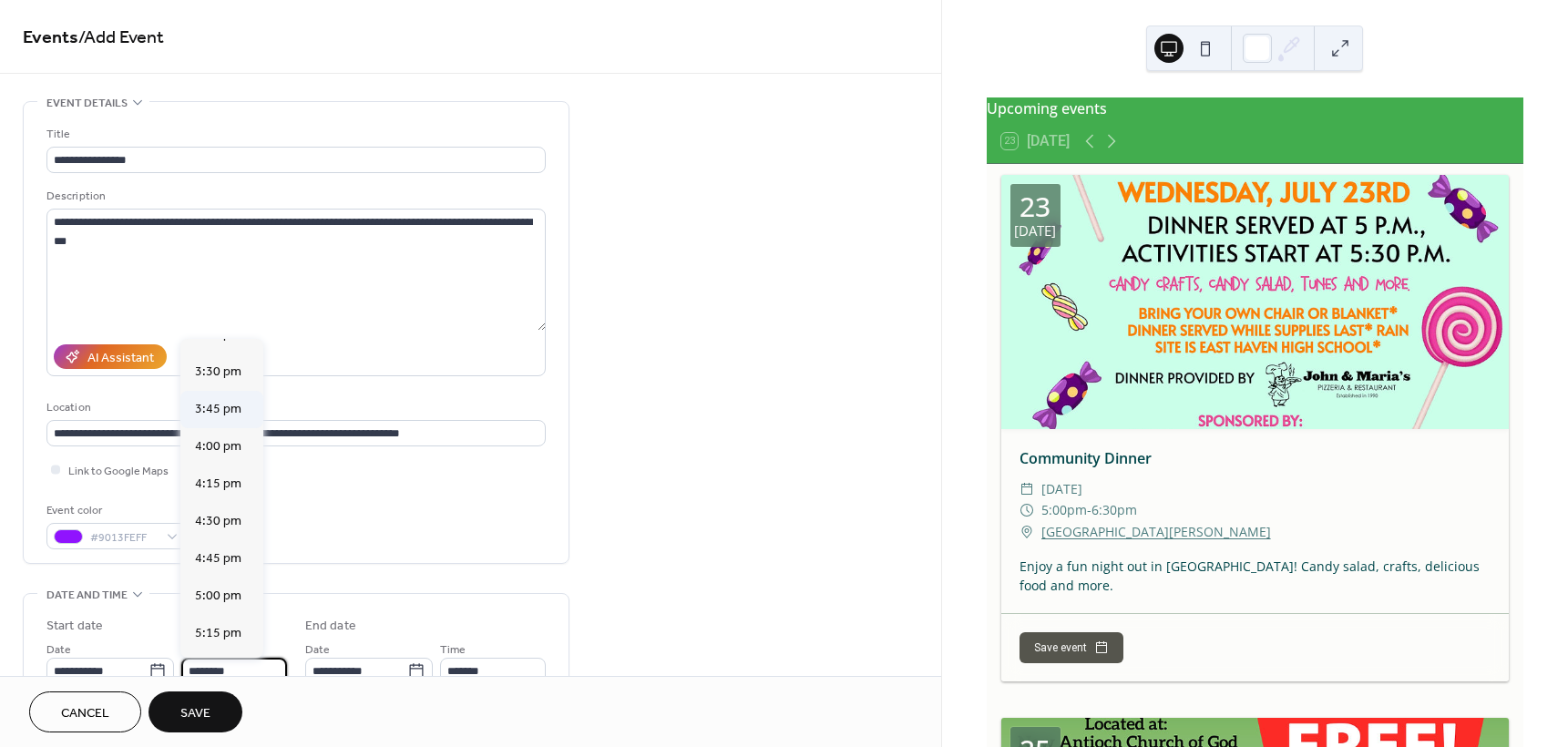 scroll, scrollTop: 2339, scrollLeft: 0, axis: vertical 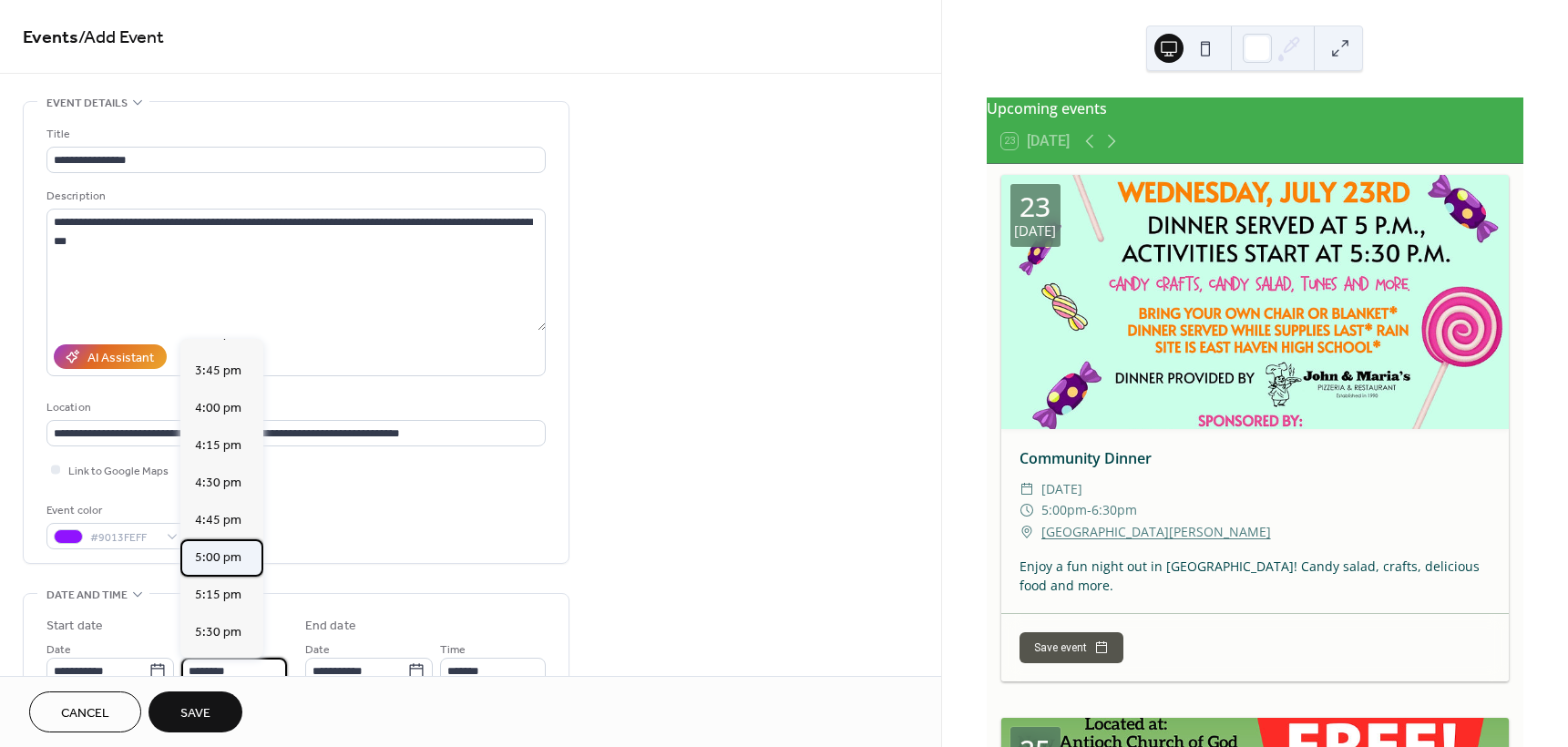 click on "5:00 pm" at bounding box center [218, 558] 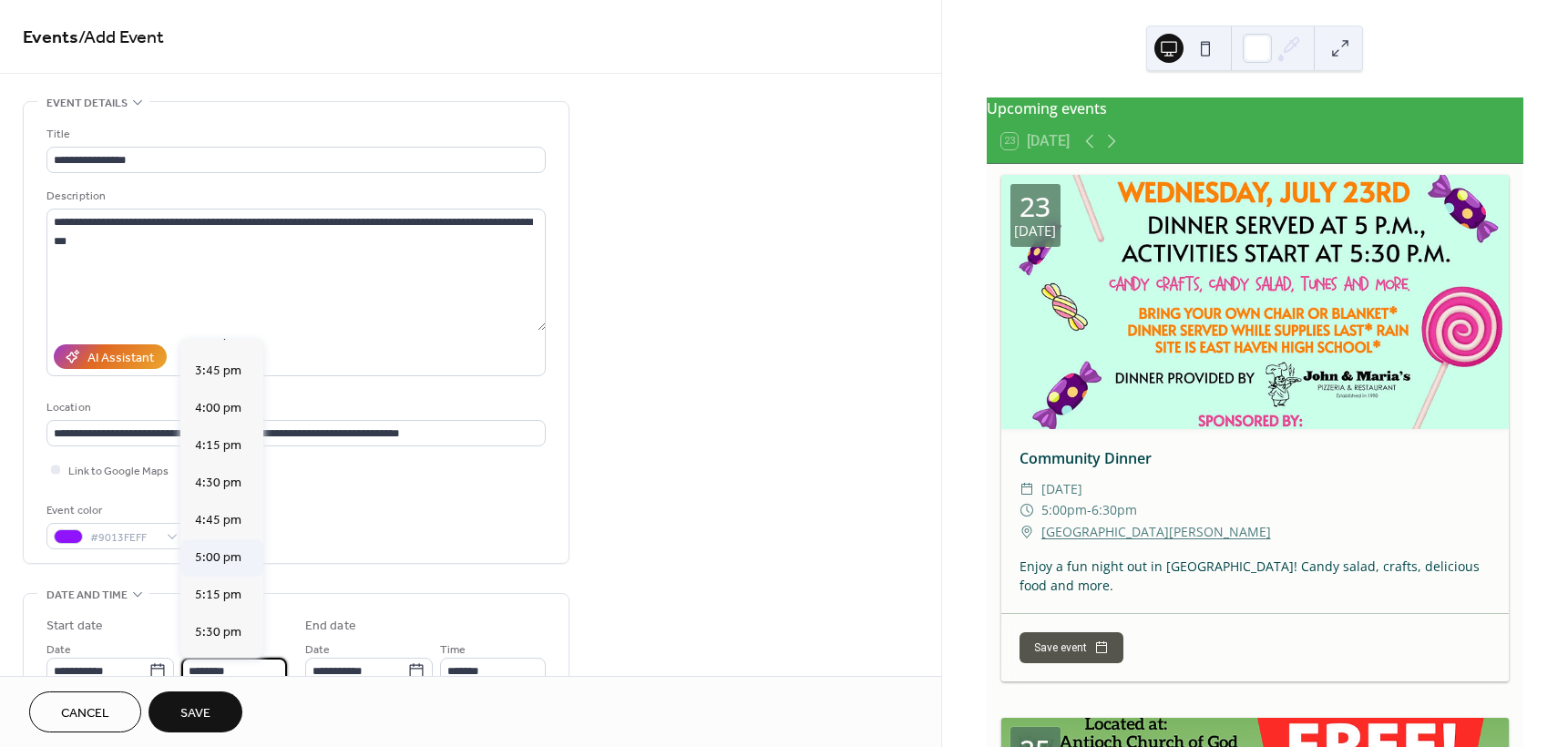 type on "*******" 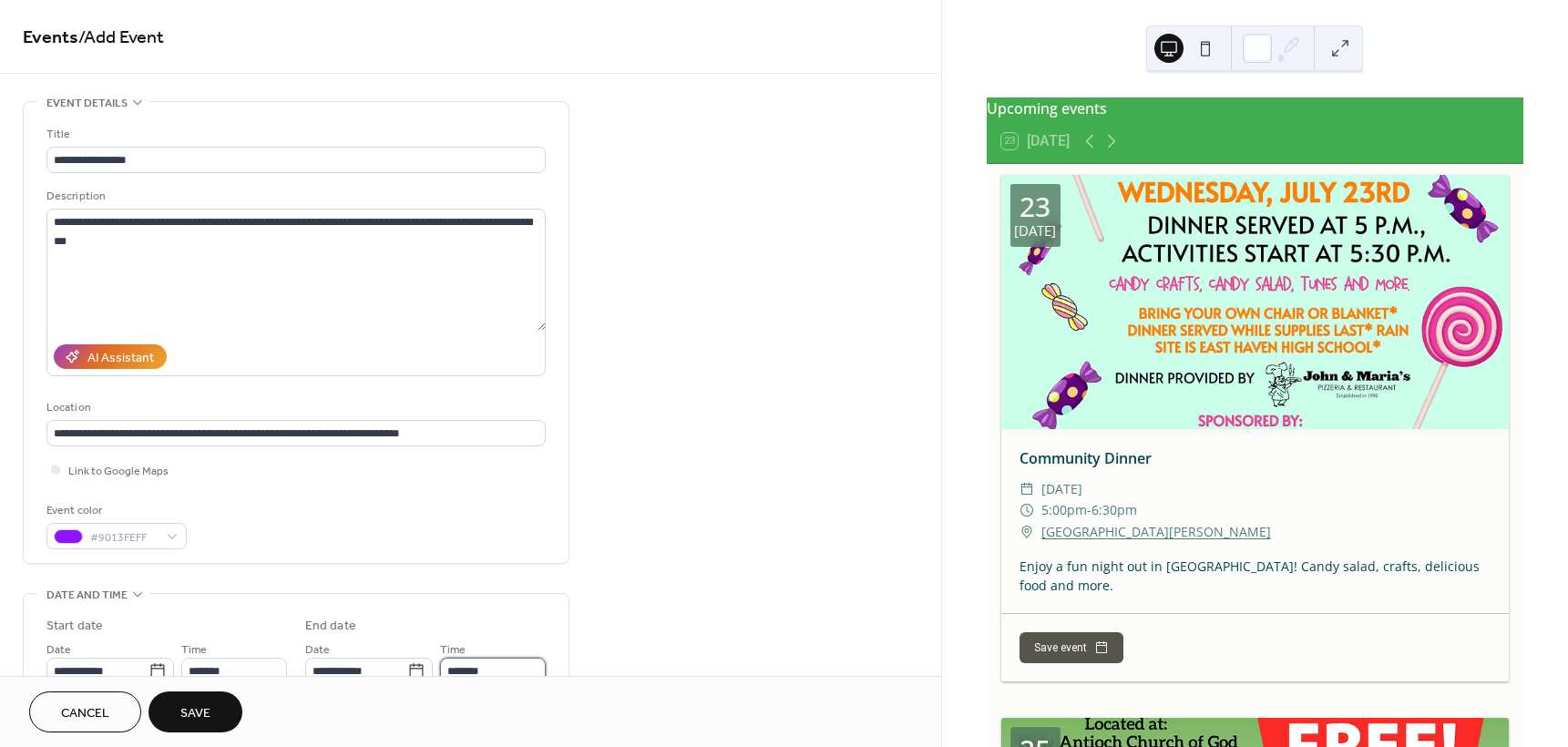 click on "*******" at bounding box center (493, 670) 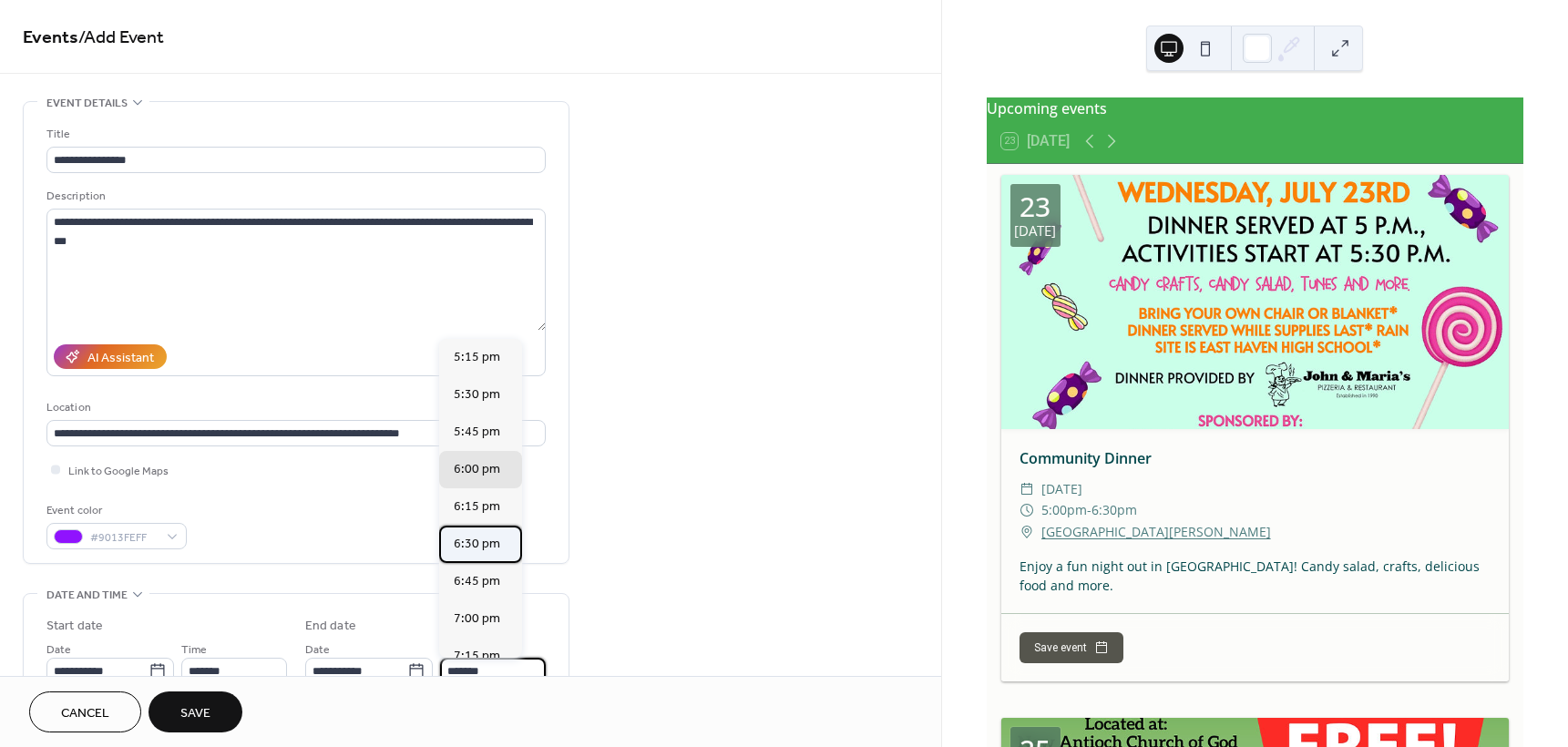 click on "6:30 pm" at bounding box center (477, 544) 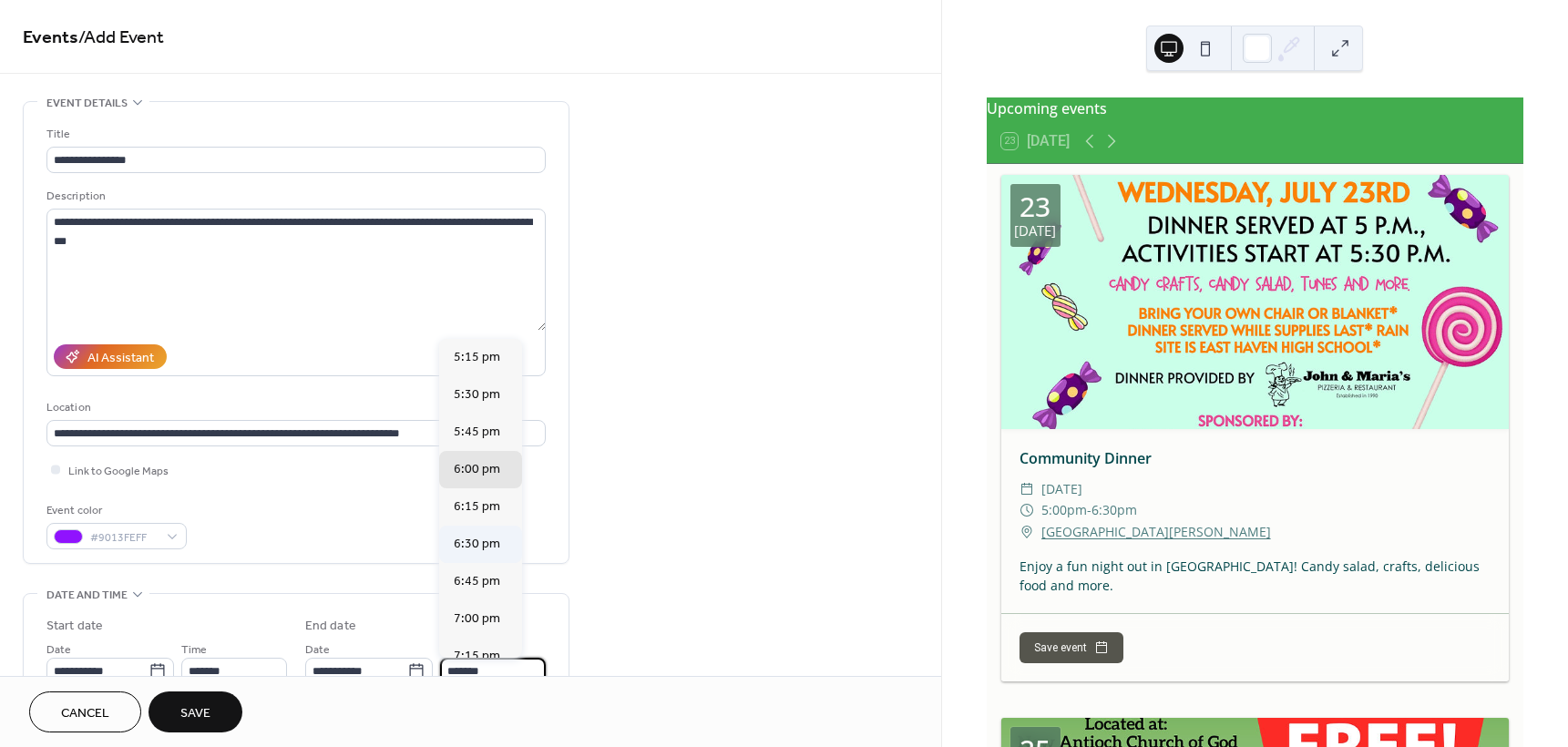 type on "*******" 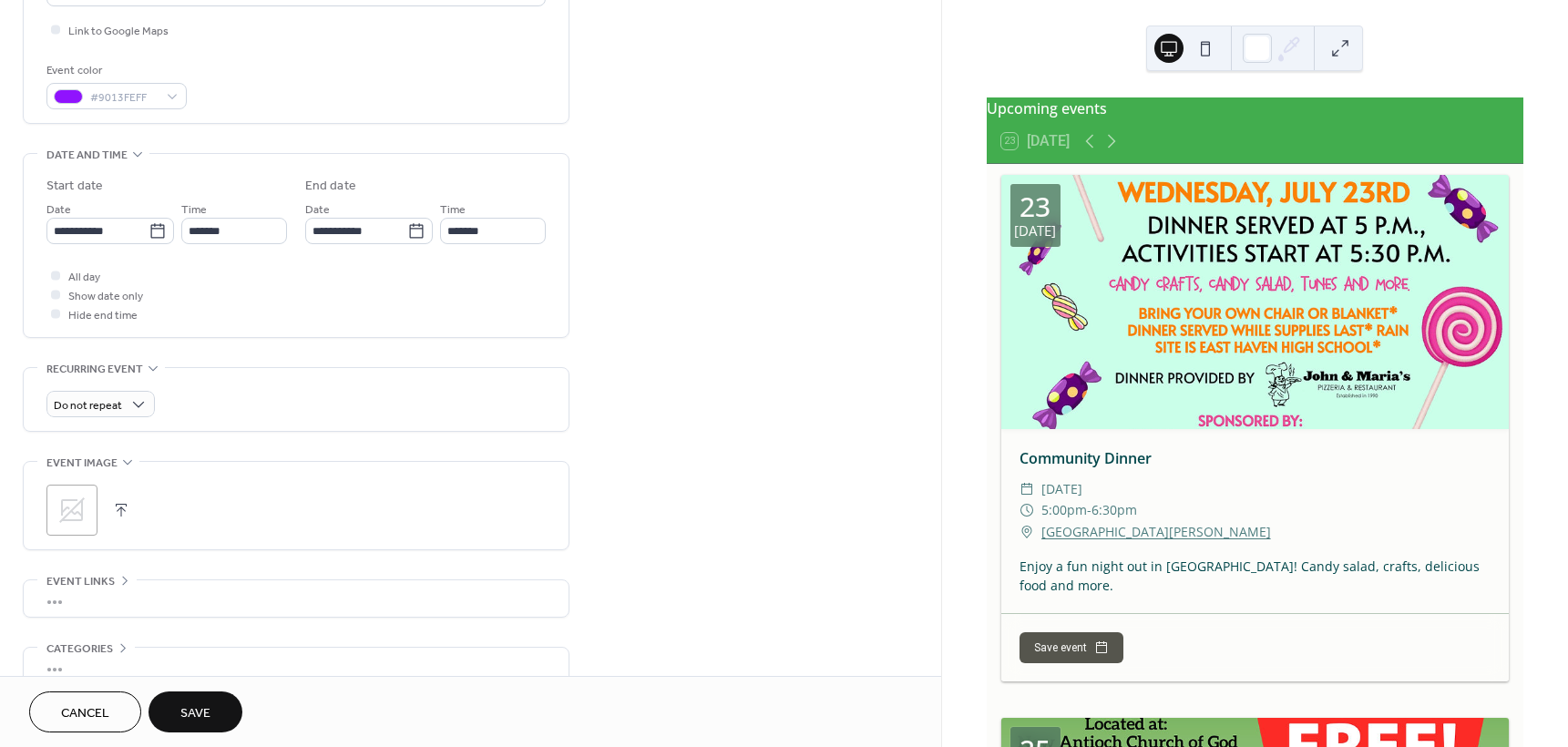 scroll, scrollTop: 455, scrollLeft: 0, axis: vertical 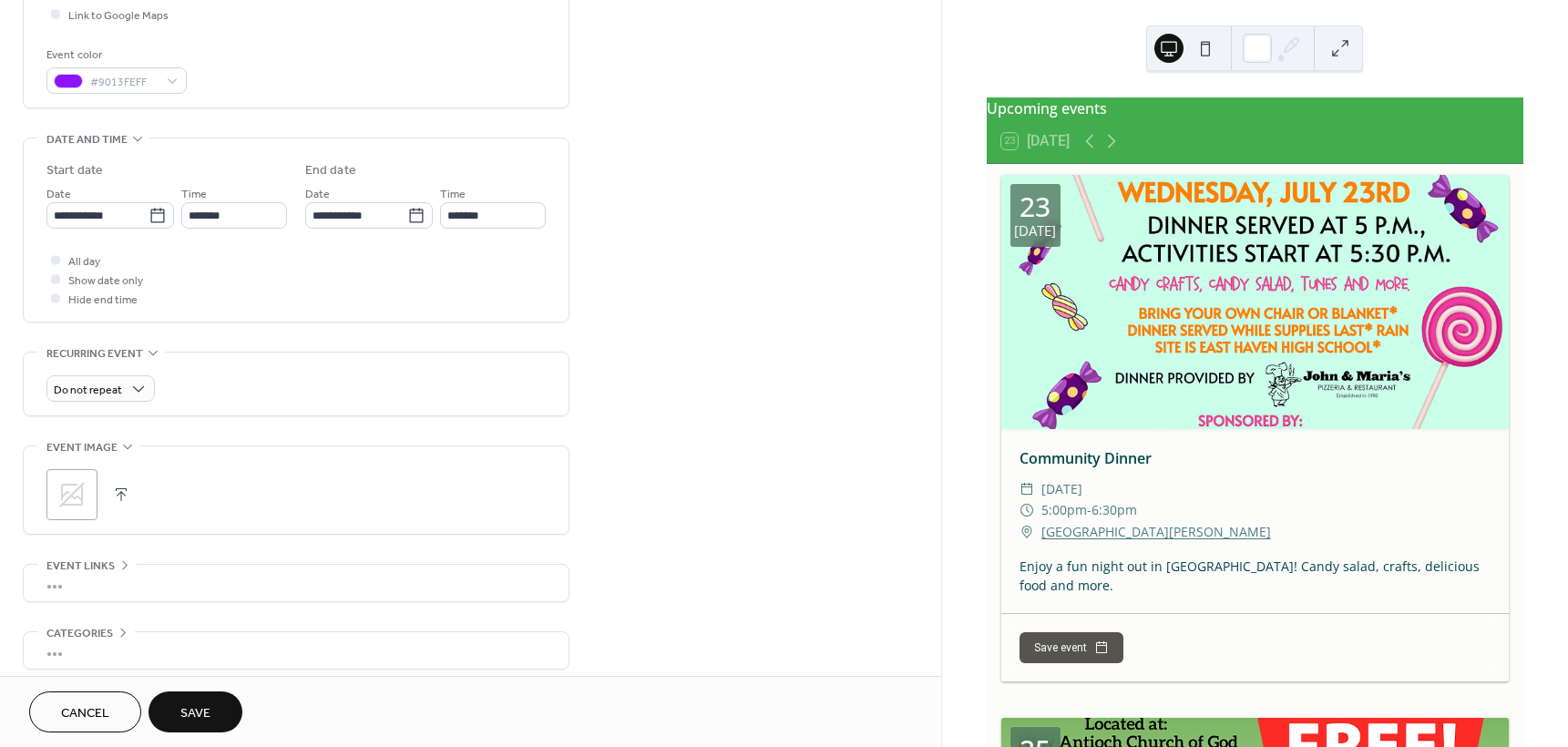 click 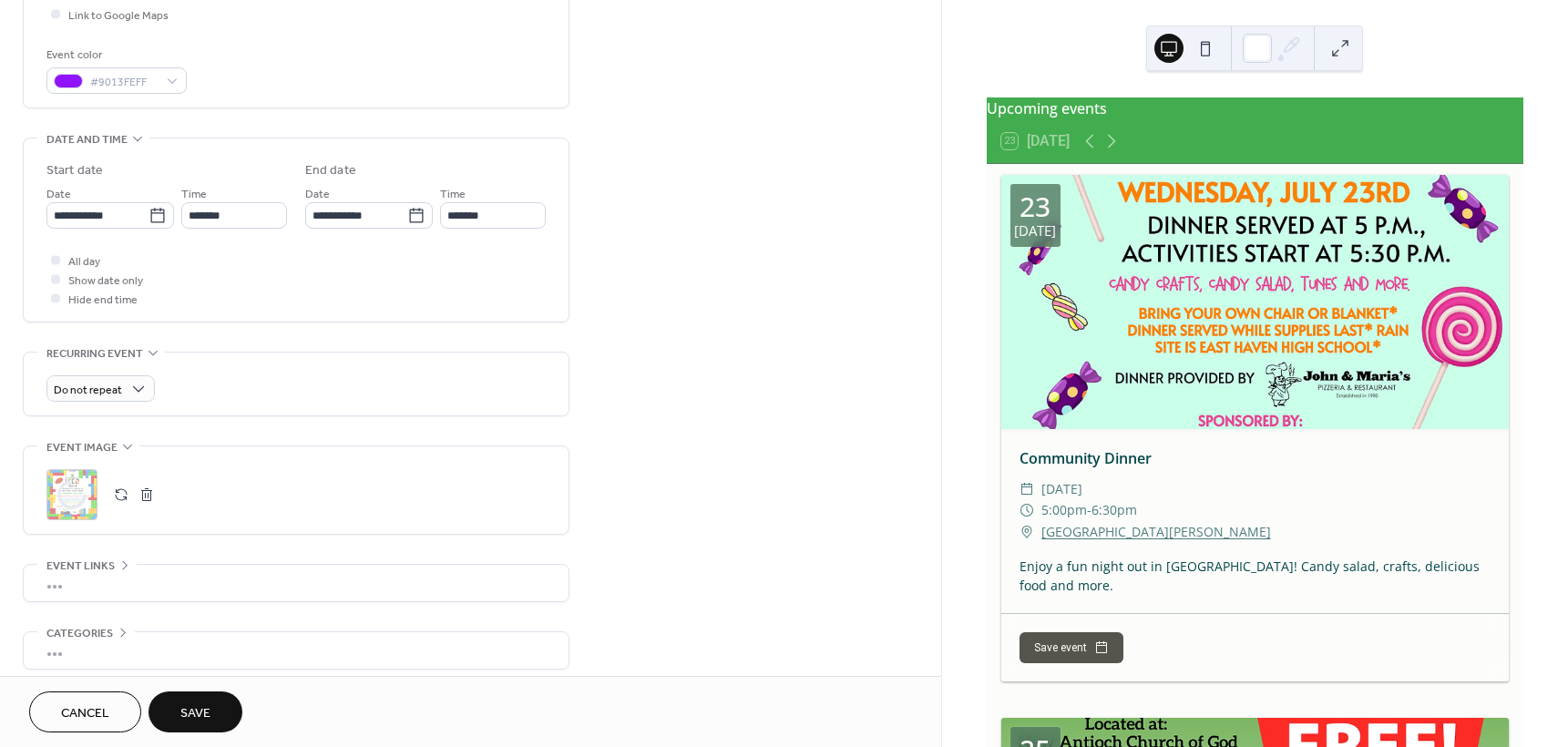 click on "Save" at bounding box center (195, 713) 